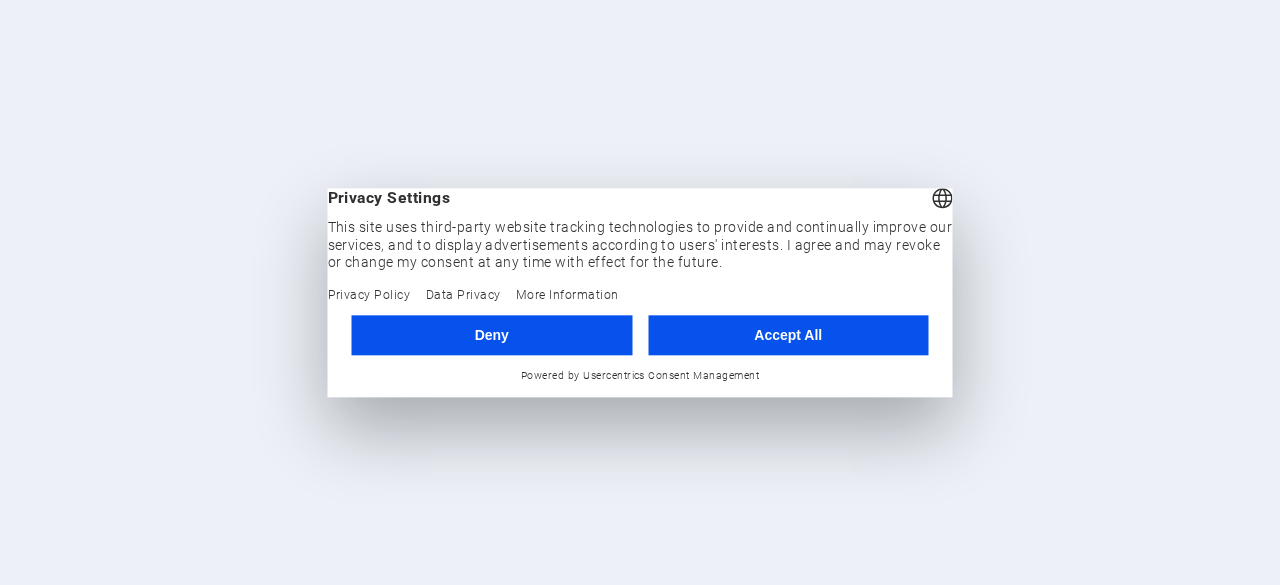 scroll, scrollTop: 0, scrollLeft: 0, axis: both 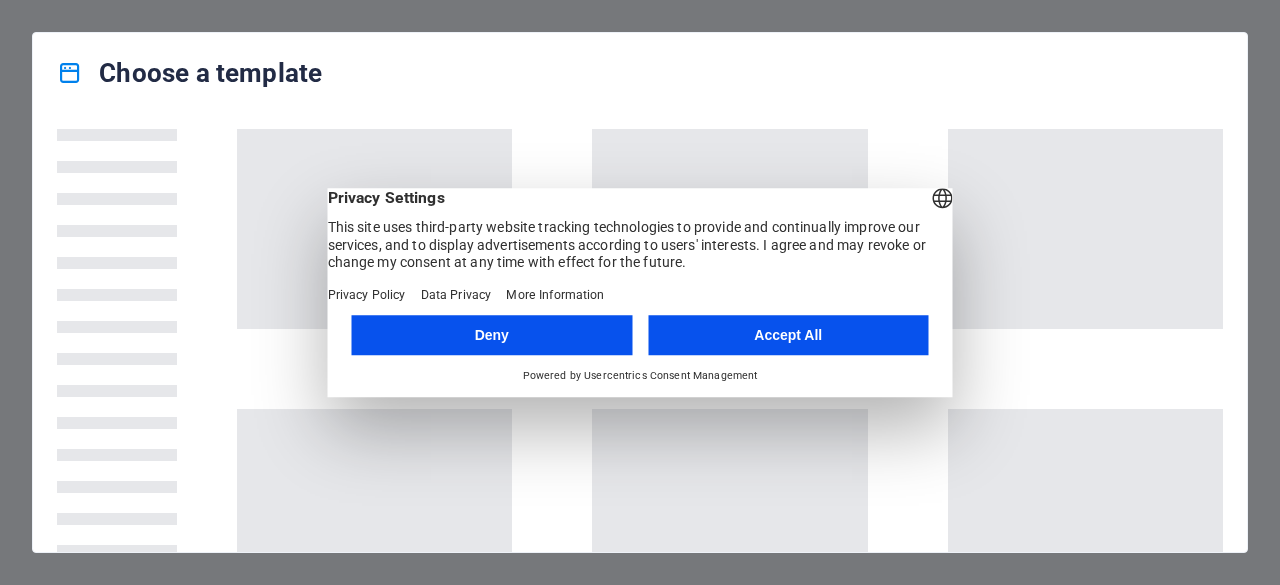 click on "Accept All" at bounding box center [788, 335] 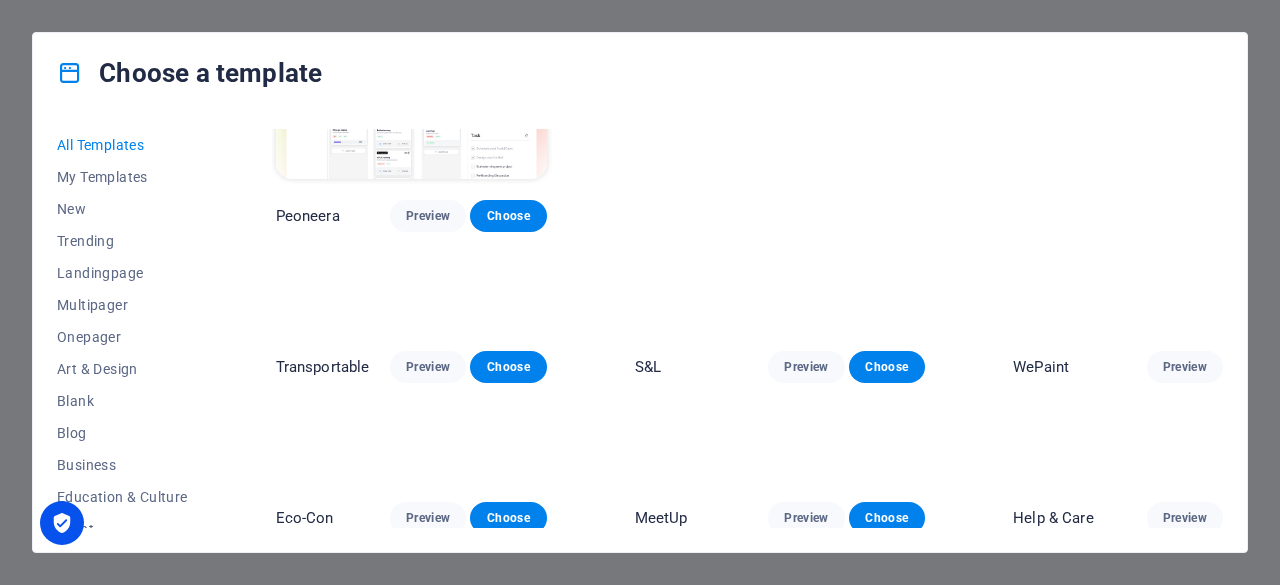 scroll, scrollTop: 300, scrollLeft: 0, axis: vertical 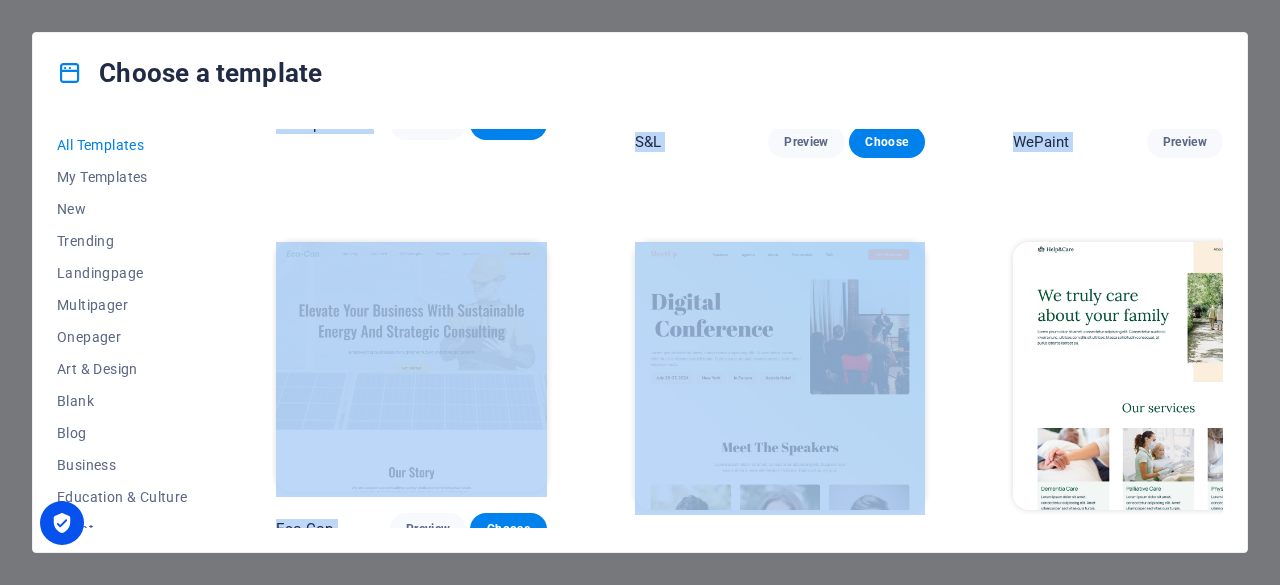 drag, startPoint x: 1223, startPoint y: 151, endPoint x: 1217, endPoint y: 103, distance: 48.373547 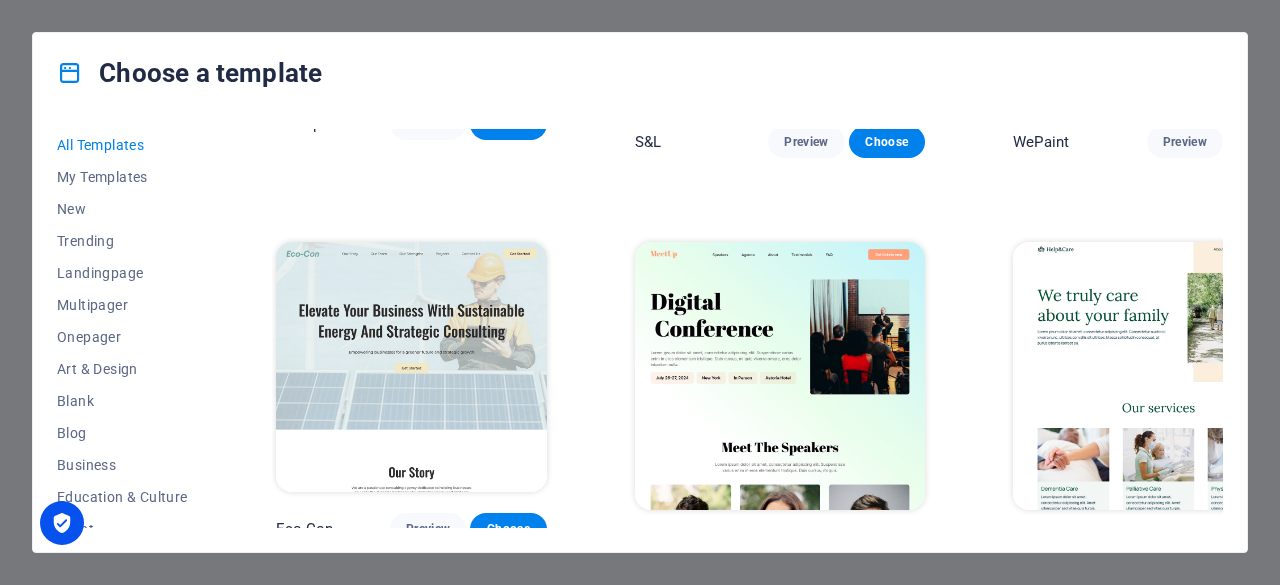 scroll, scrollTop: 0, scrollLeft: 0, axis: both 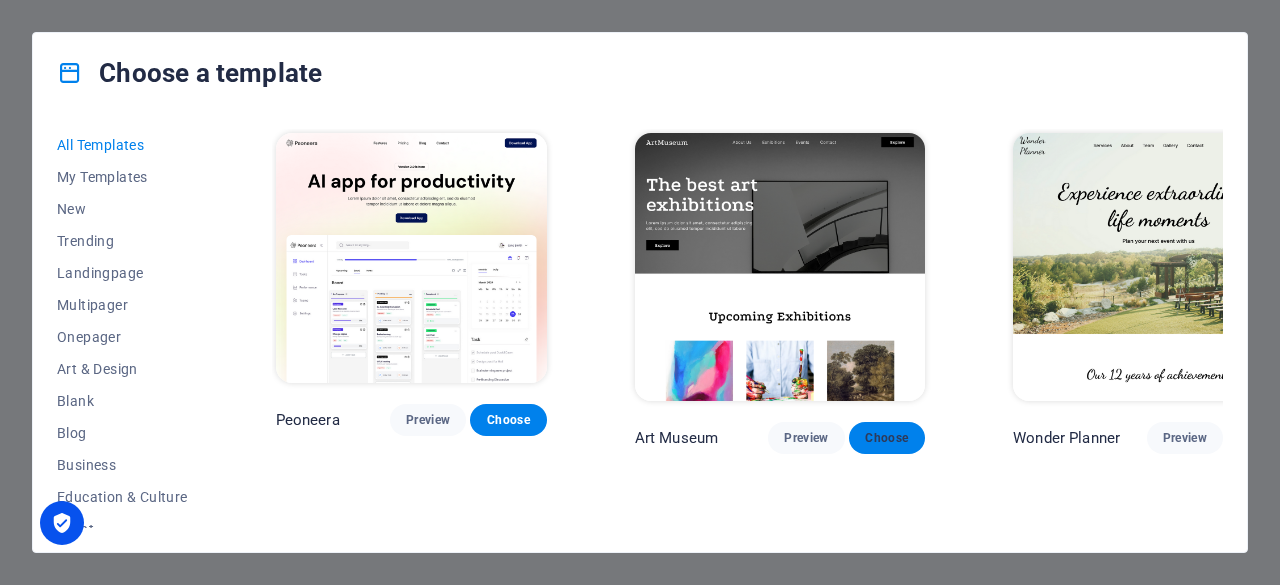 click on "Choose" at bounding box center (887, 438) 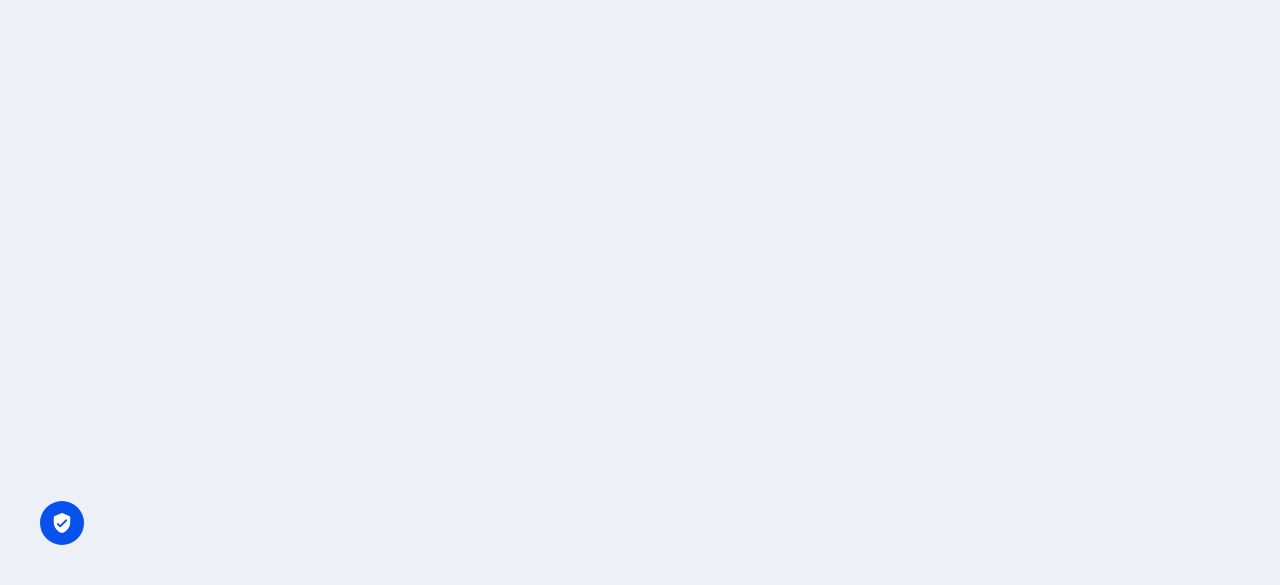 scroll, scrollTop: 0, scrollLeft: 0, axis: both 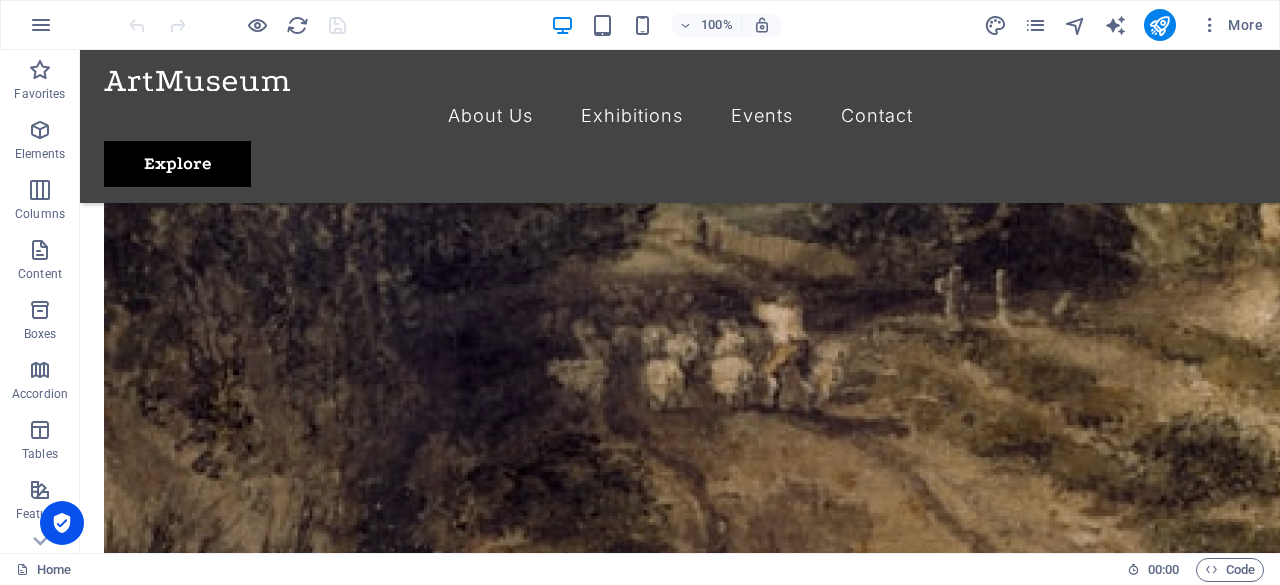 drag, startPoint x: 1270, startPoint y: 91, endPoint x: 1295, endPoint y: 612, distance: 521.5995 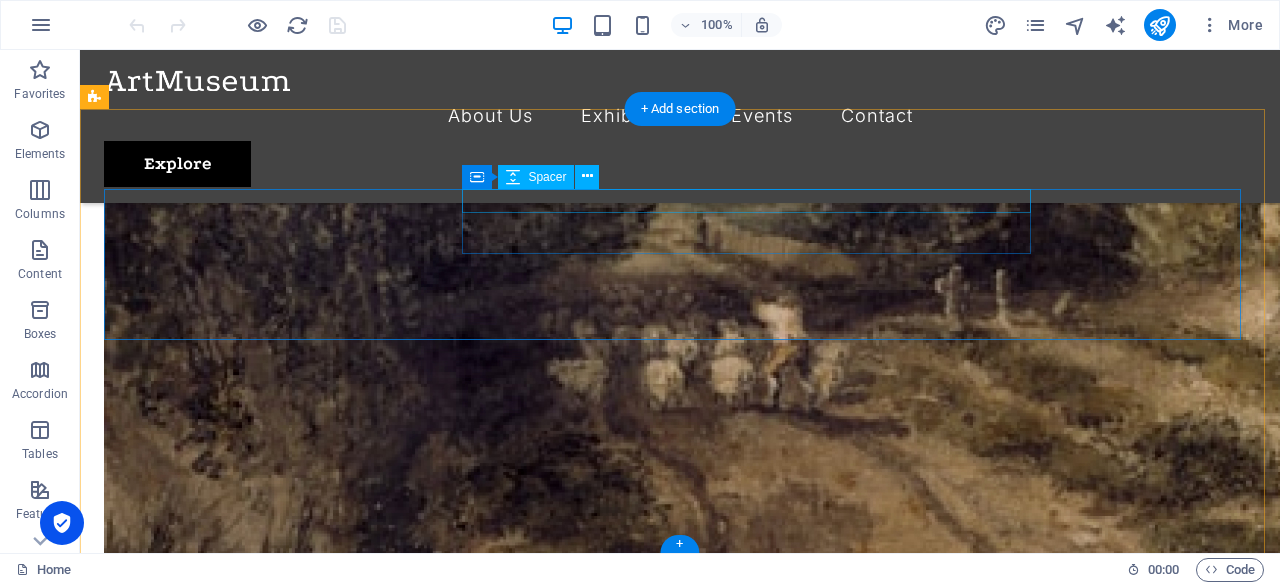 scroll, scrollTop: 4574, scrollLeft: 0, axis: vertical 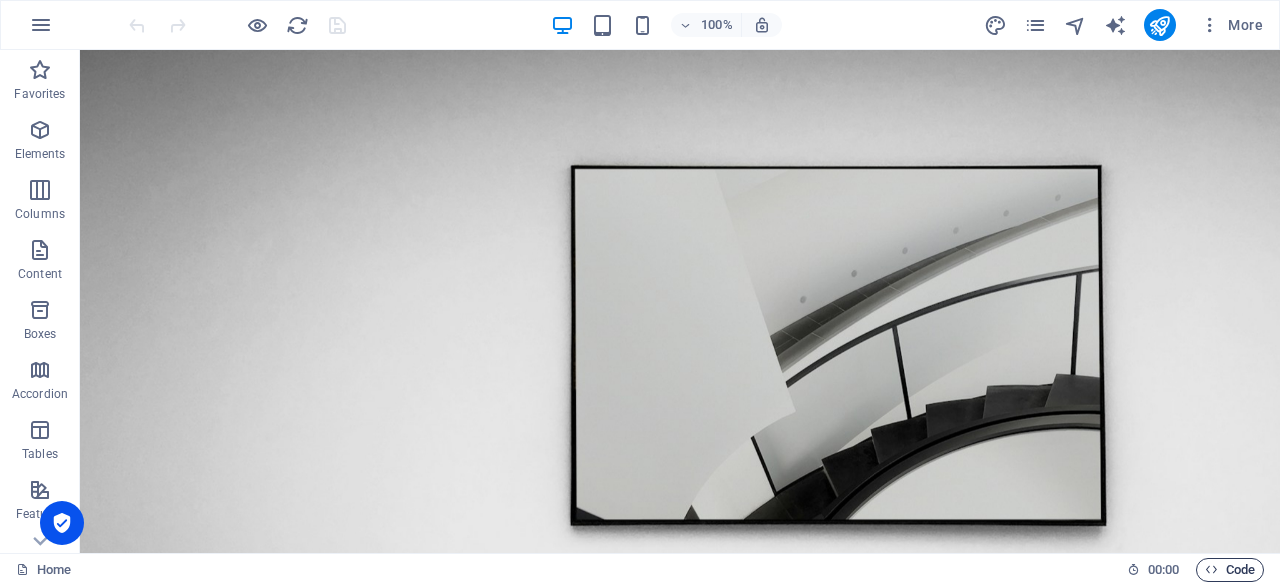 click on "Code" at bounding box center [1230, 570] 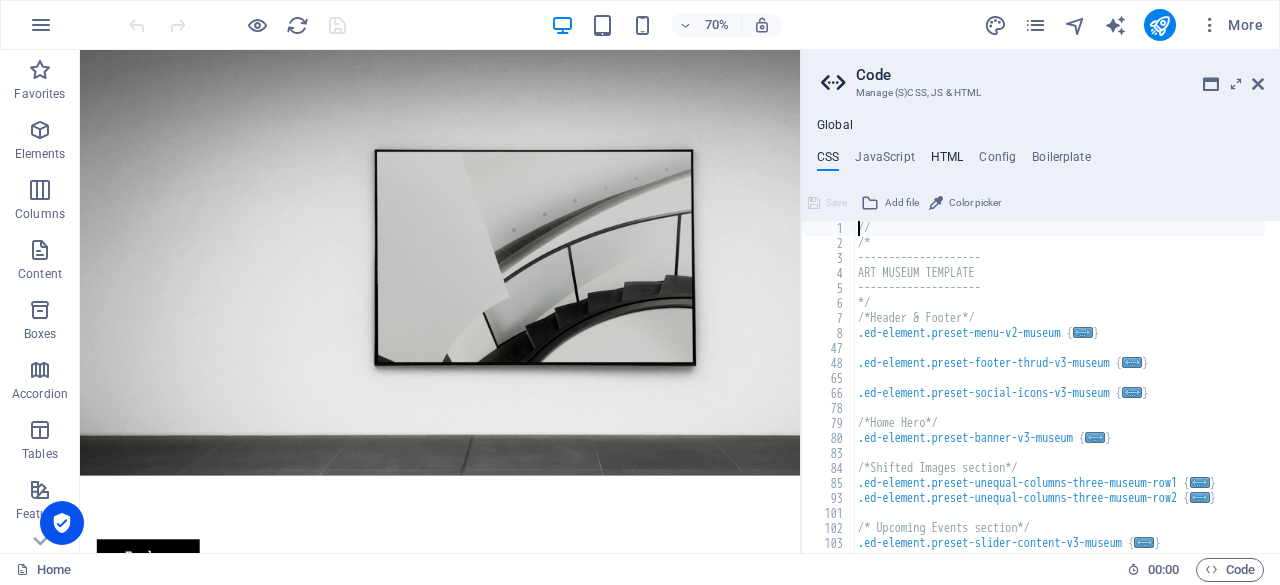 click on "HTML" at bounding box center (947, 161) 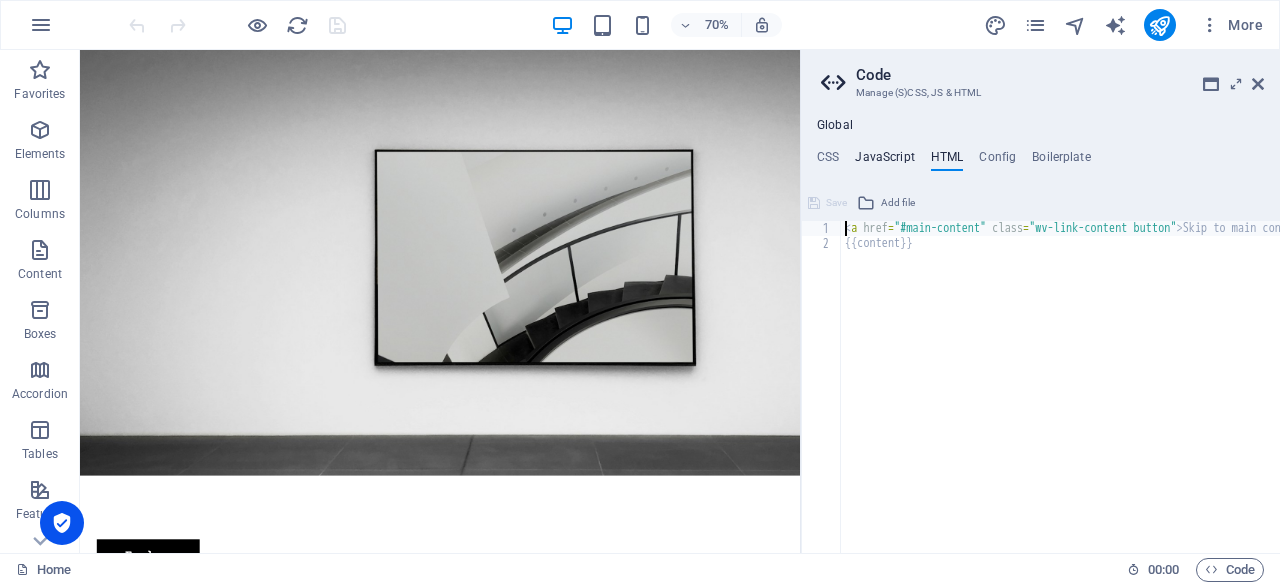 click on "JavaScript" at bounding box center [884, 161] 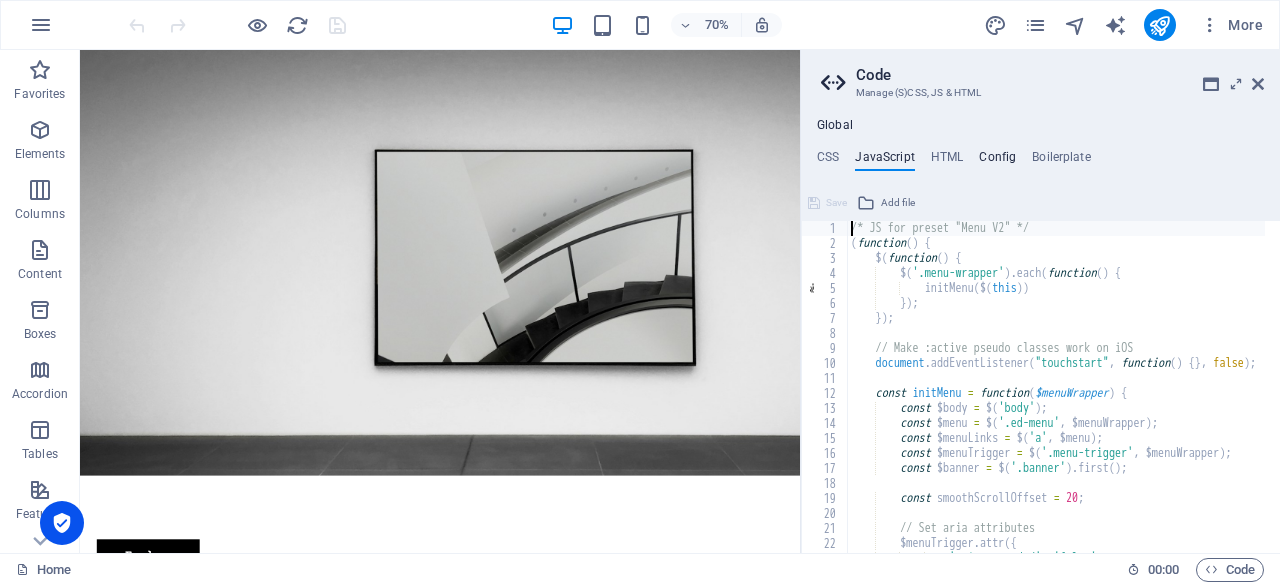 click on "Config" at bounding box center [997, 161] 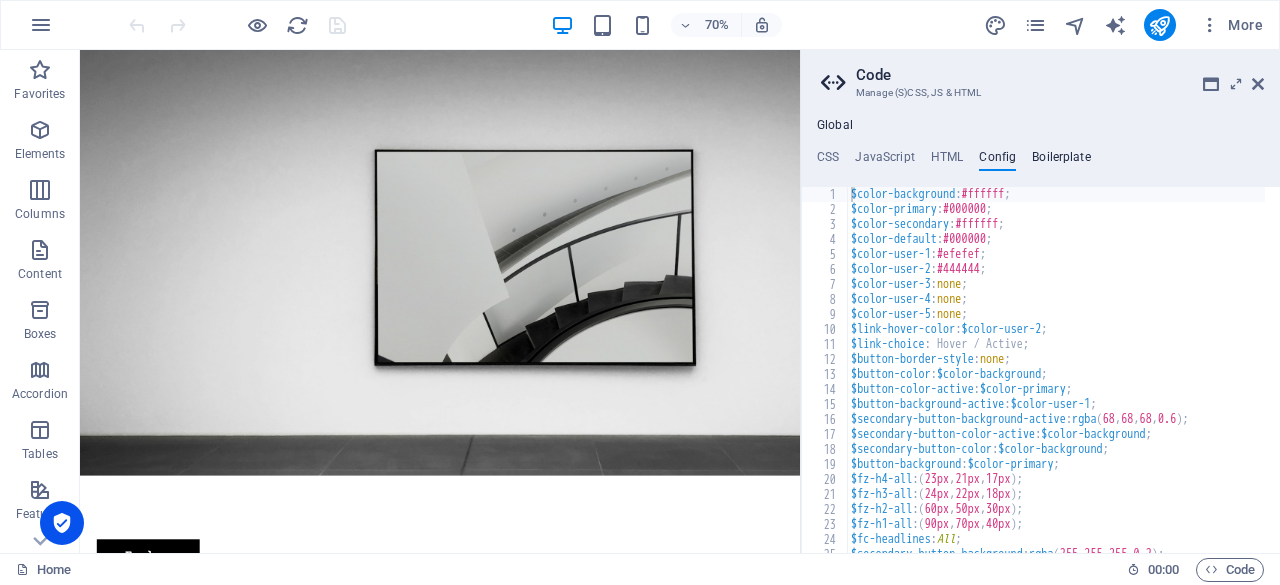 click on "Boilerplate" at bounding box center [1061, 161] 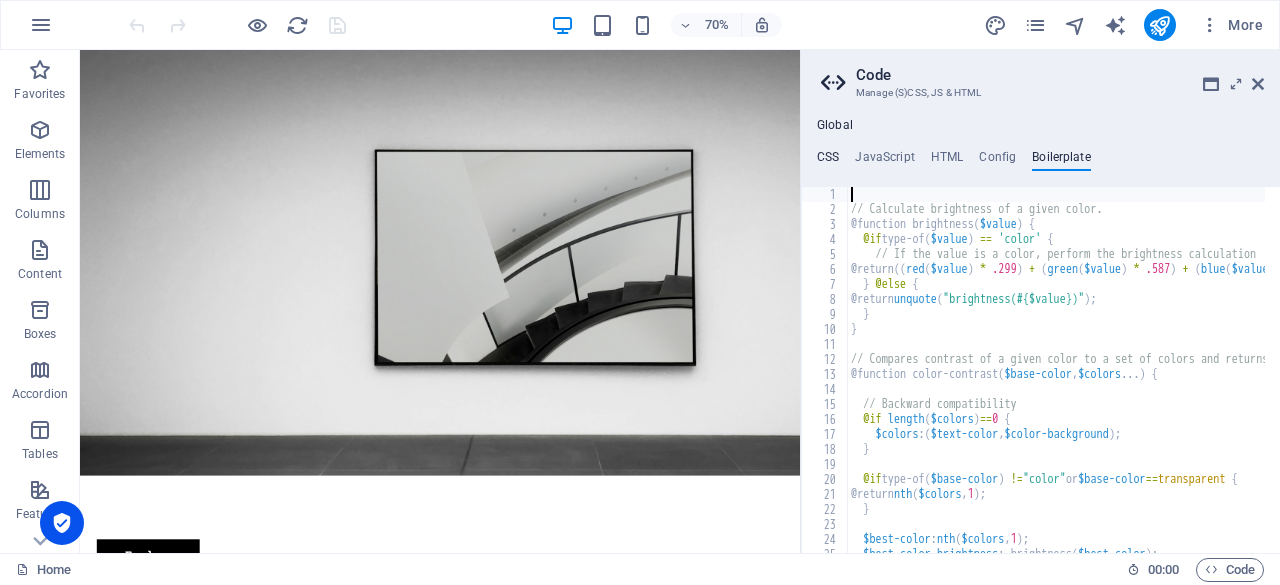 click on "CSS" at bounding box center (828, 161) 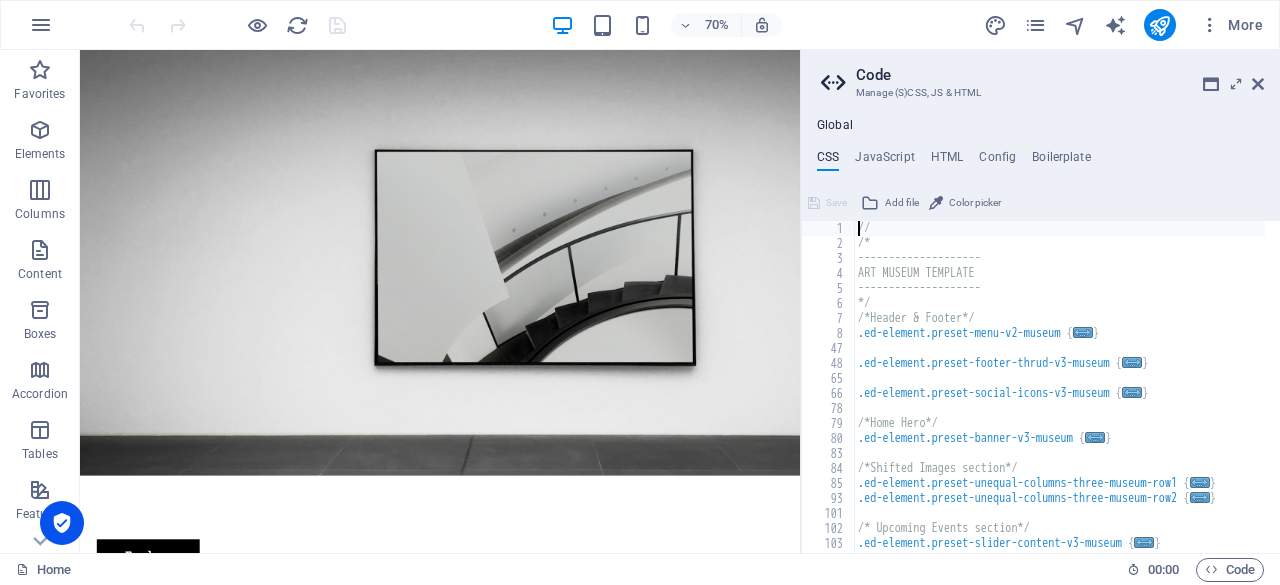 click on "Global" at bounding box center (835, 126) 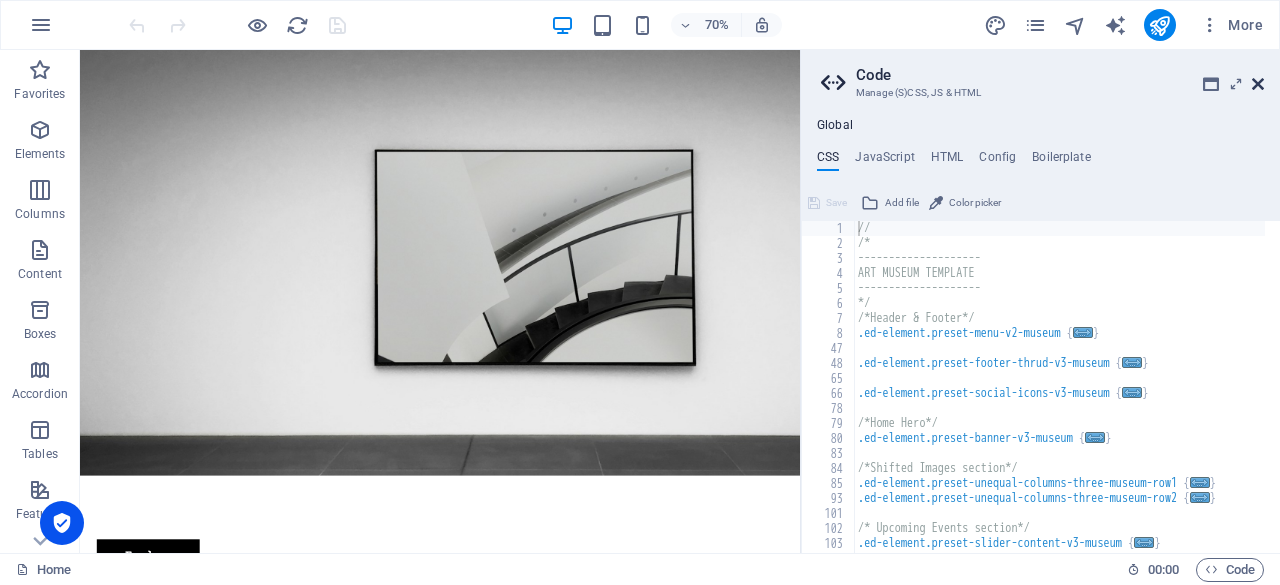 click at bounding box center (1258, 84) 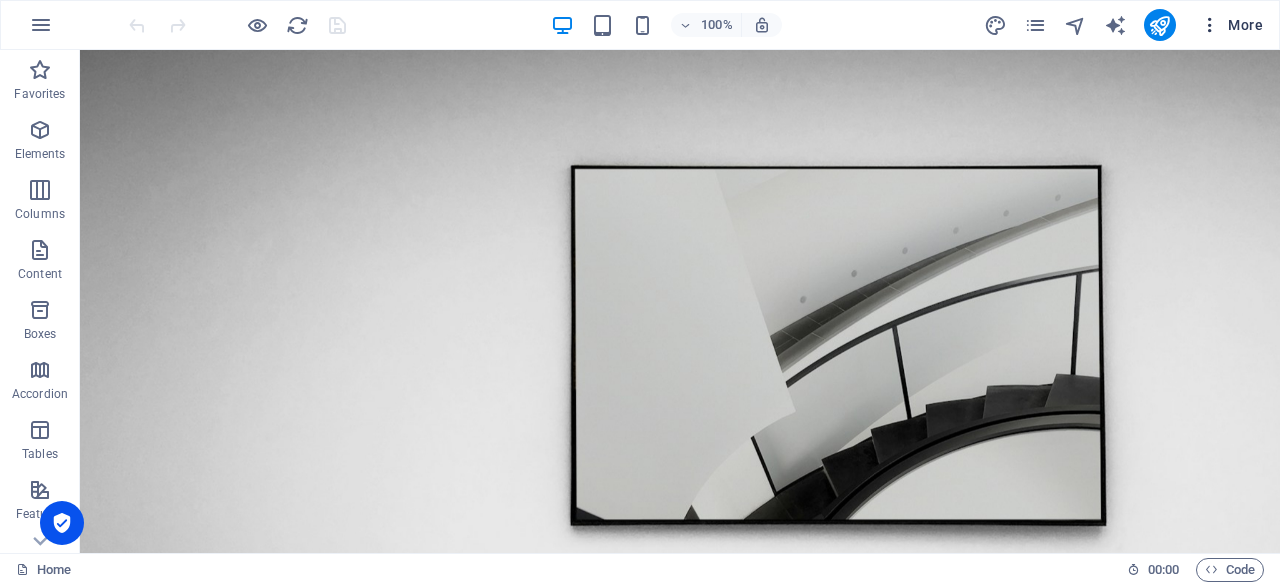click on "More" at bounding box center (1231, 25) 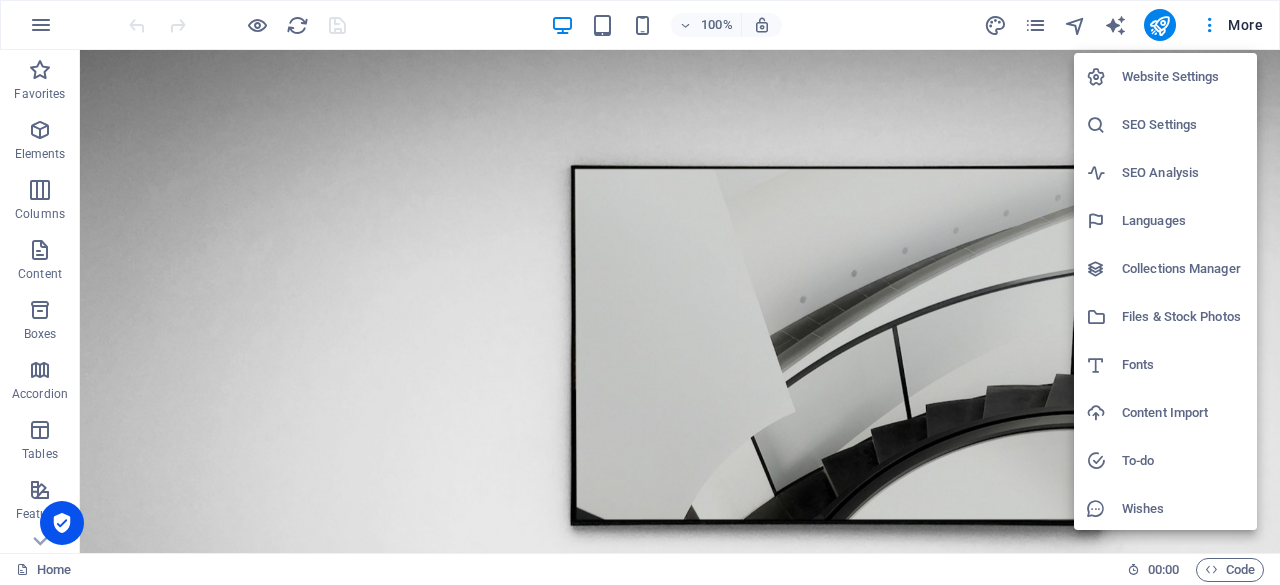 click at bounding box center (640, 292) 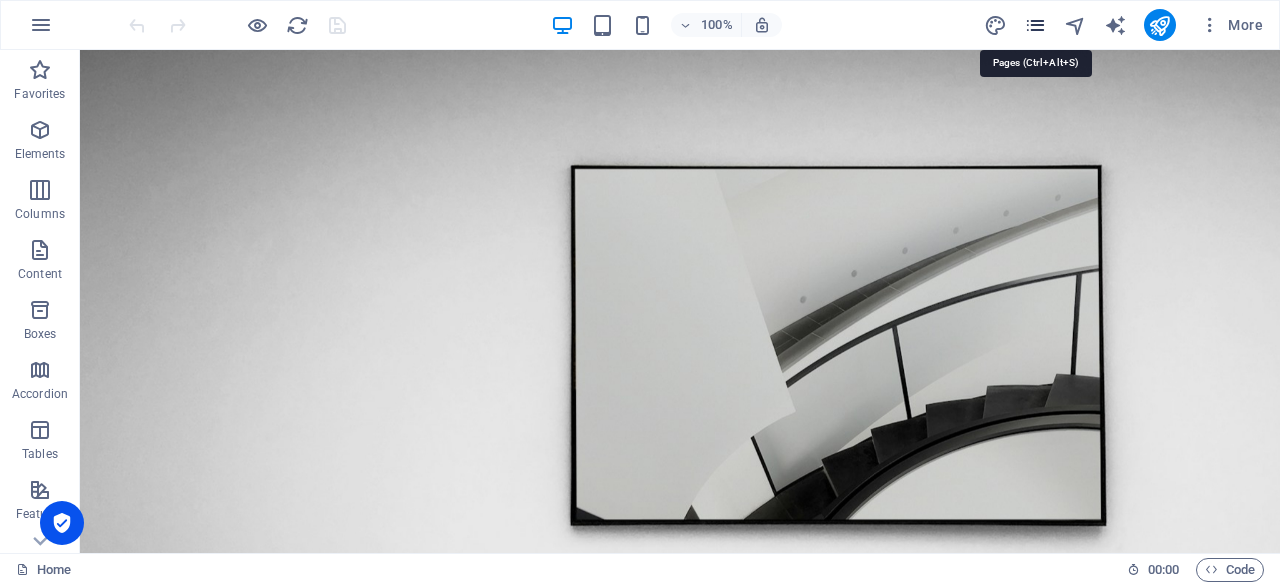 click at bounding box center [1035, 25] 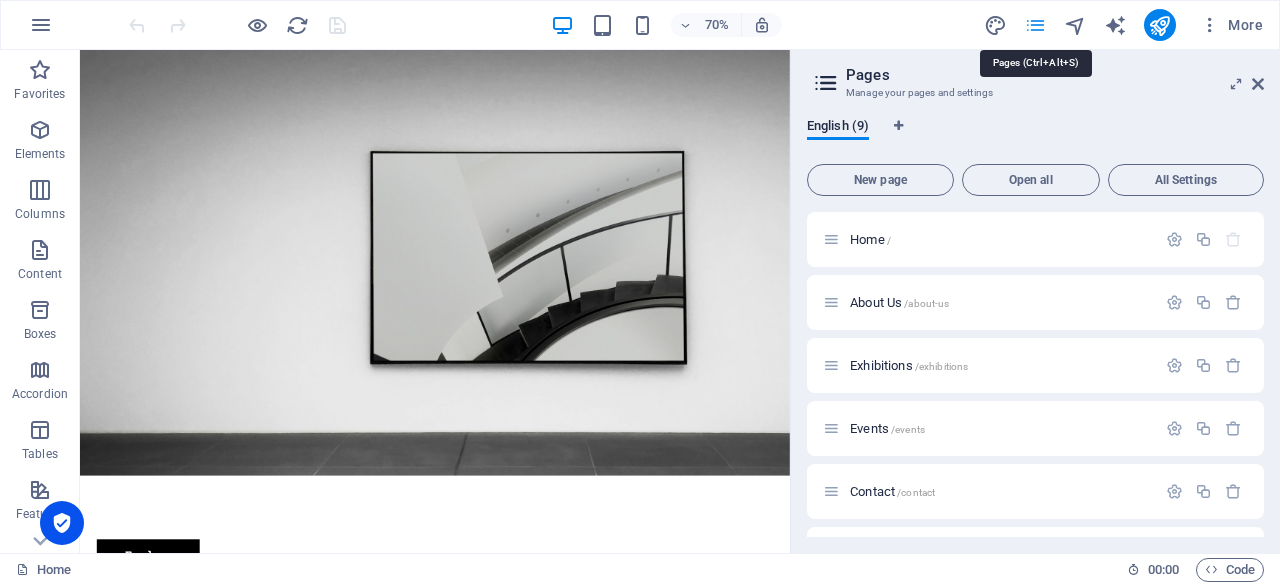click at bounding box center [1035, 25] 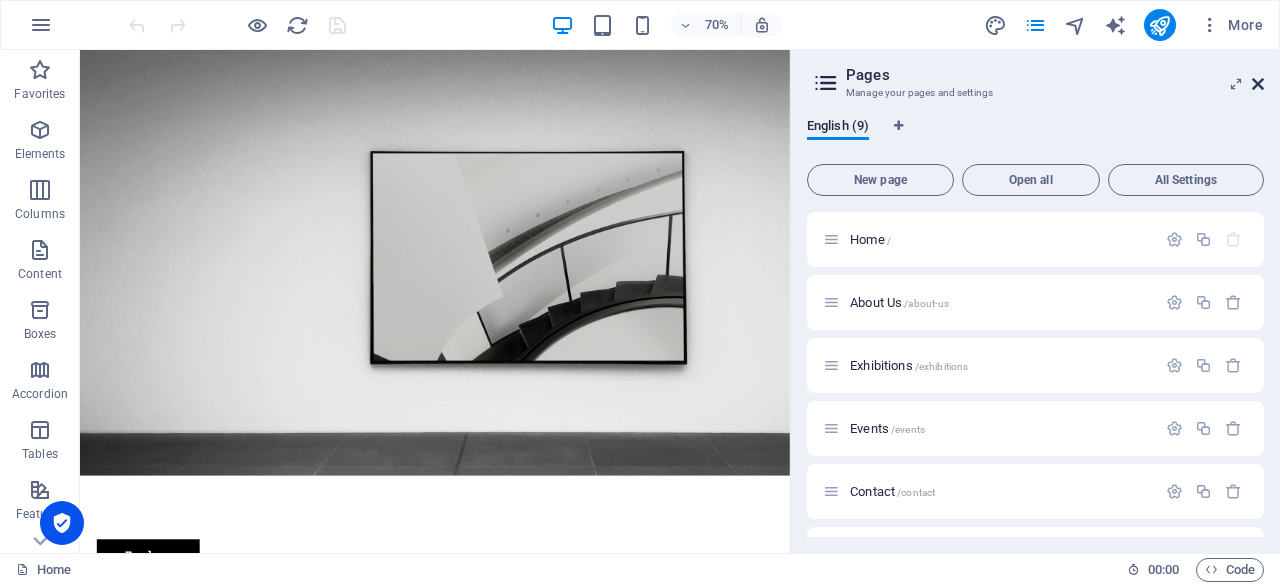 click at bounding box center [1258, 84] 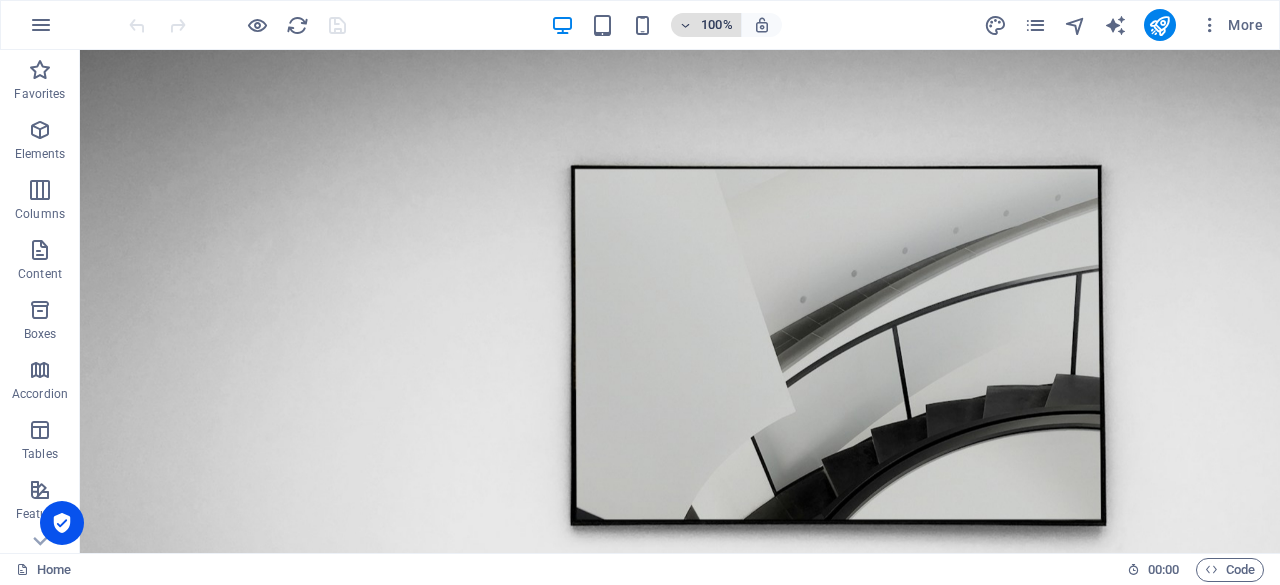 click on "100%" at bounding box center (706, 25) 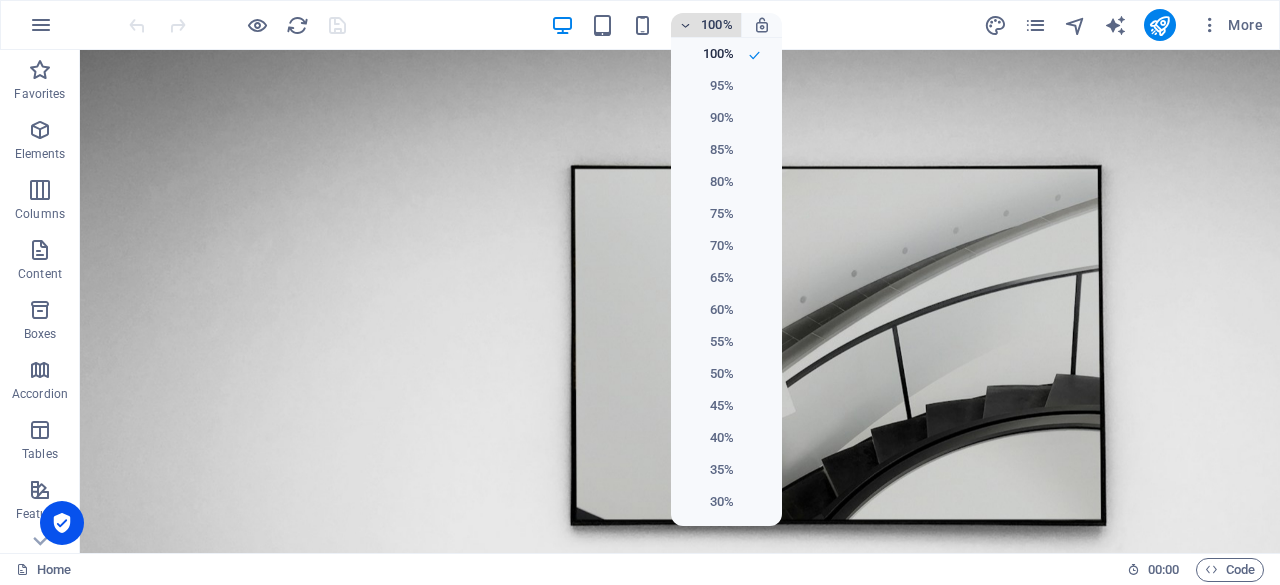 click at bounding box center (640, 292) 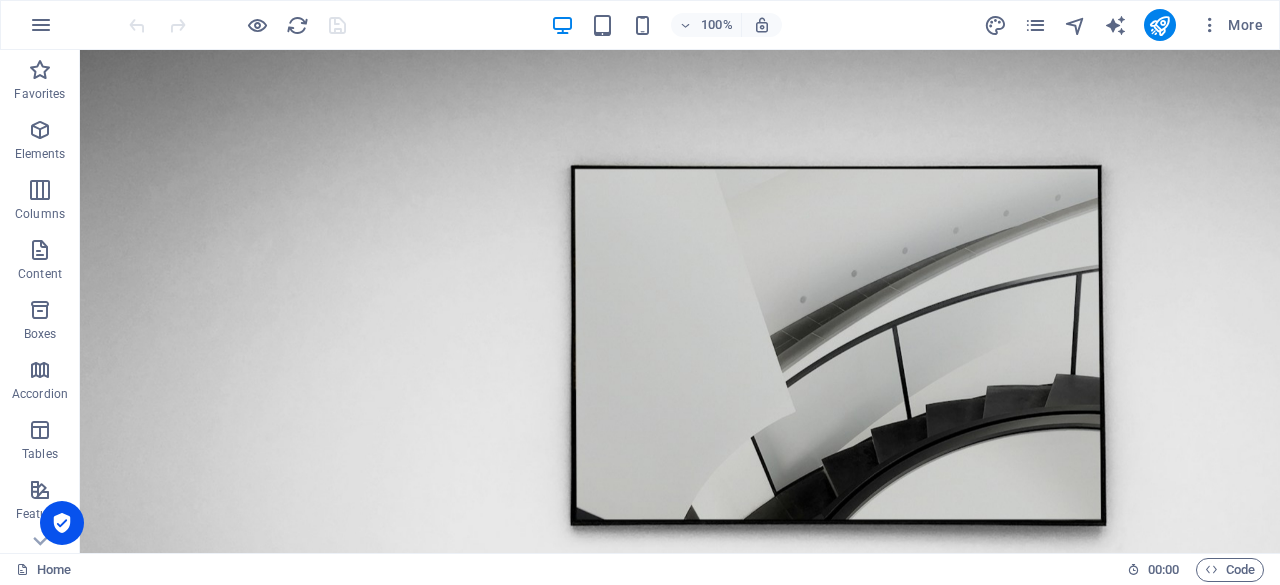 click on "100% More" at bounding box center [698, 25] 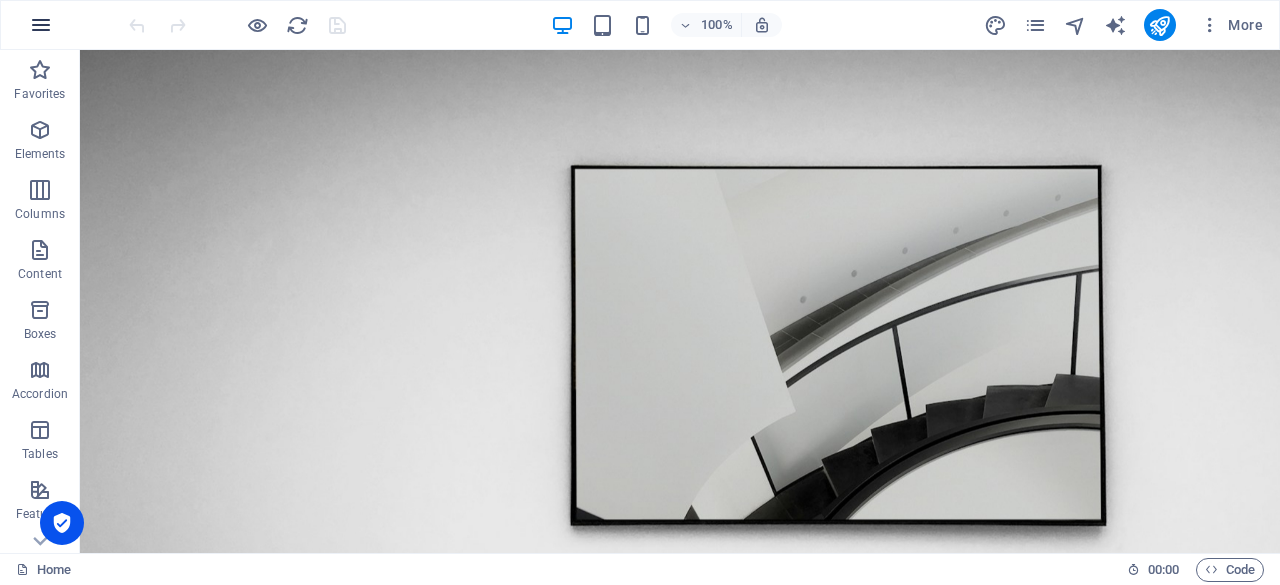 click at bounding box center (41, 25) 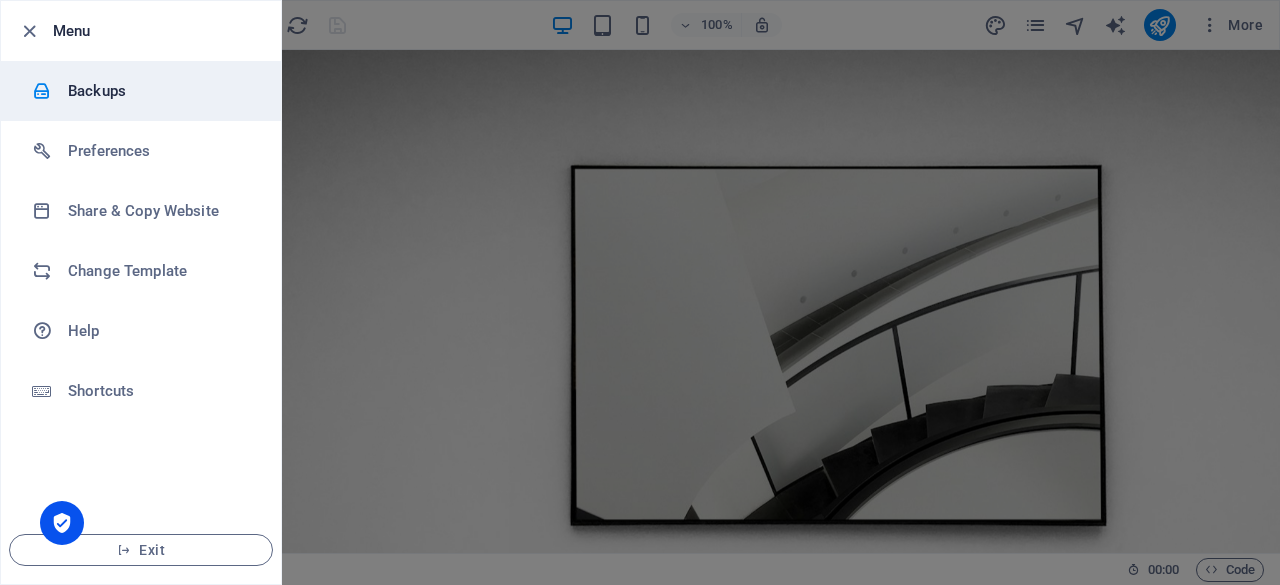 click on "Backups" at bounding box center (160, 91) 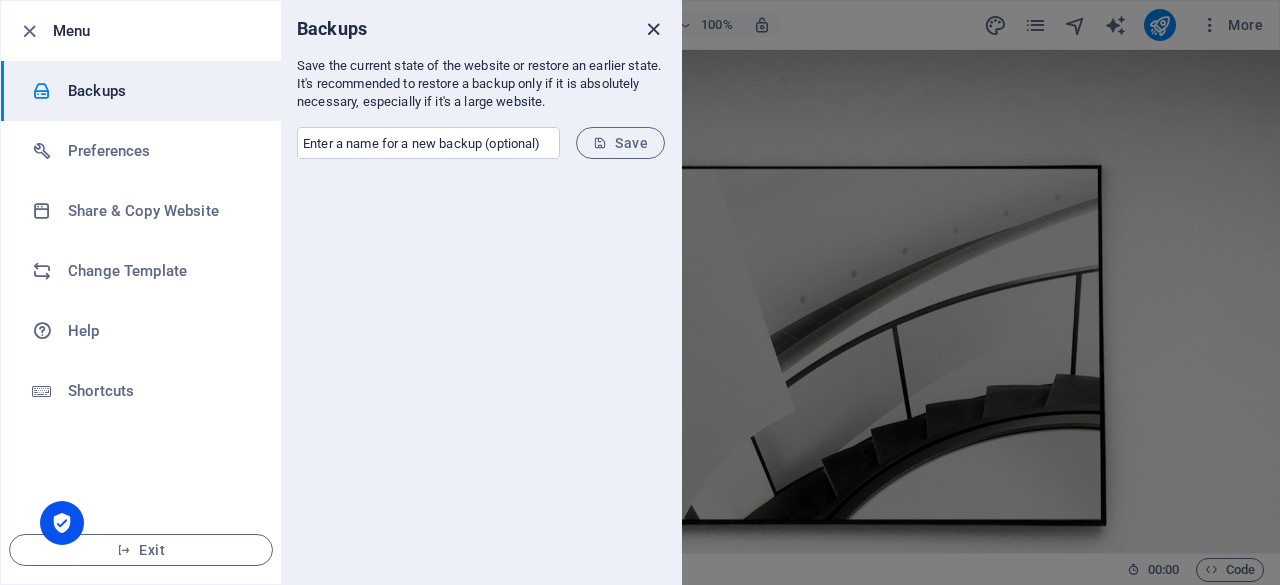 click at bounding box center (653, 29) 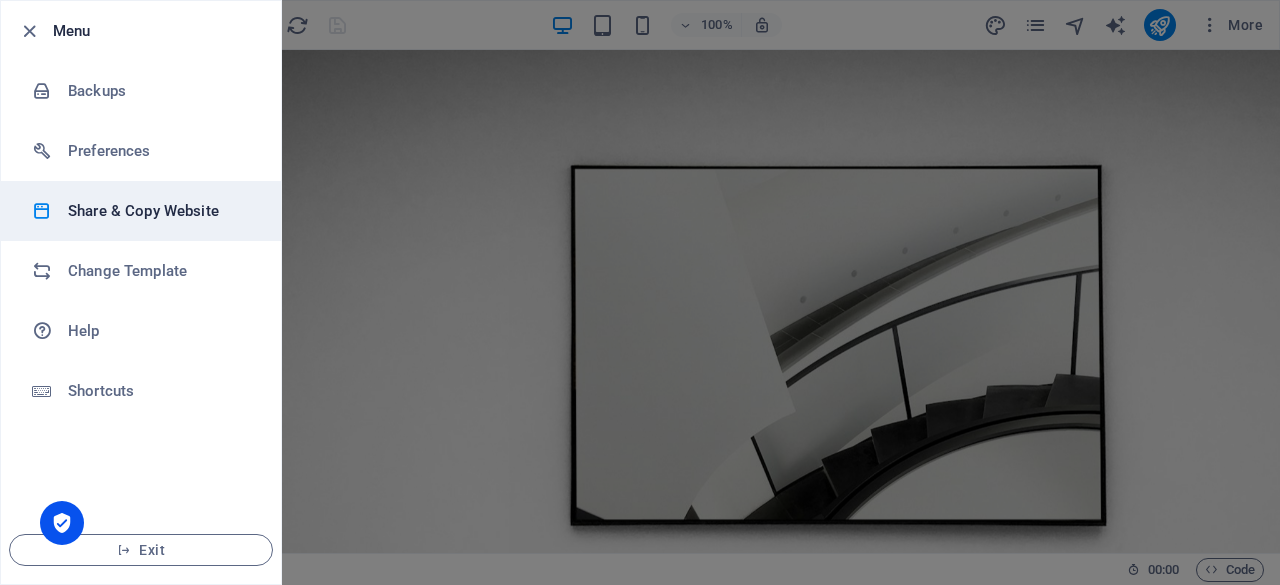 click on "Share & Copy Website" at bounding box center [160, 211] 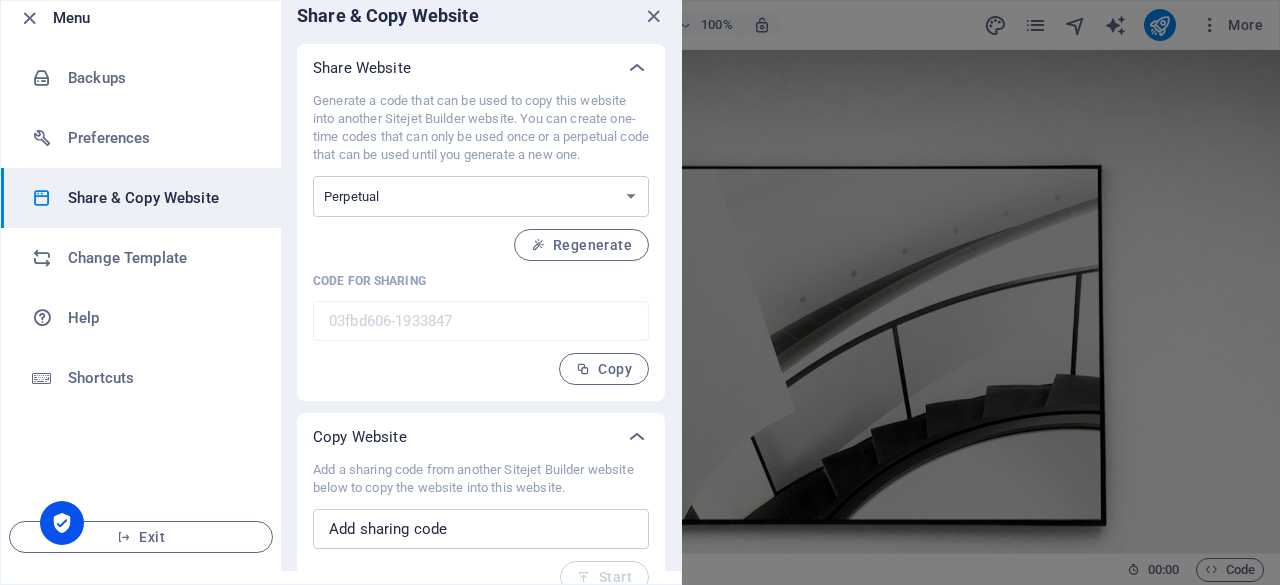 scroll, scrollTop: 0, scrollLeft: 0, axis: both 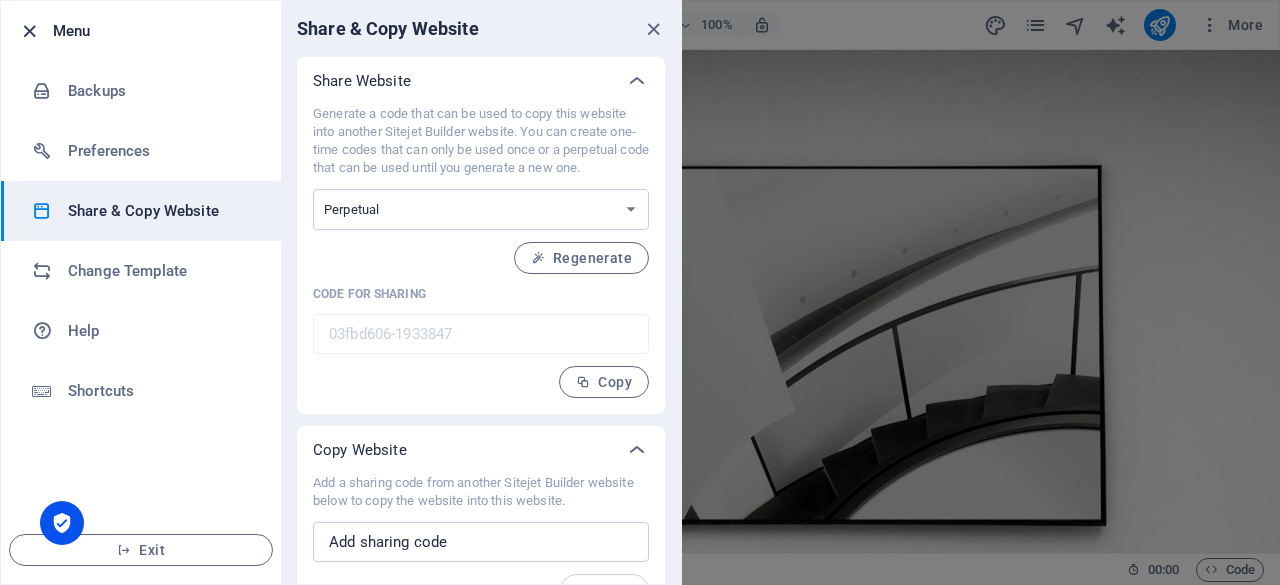 click at bounding box center [29, 31] 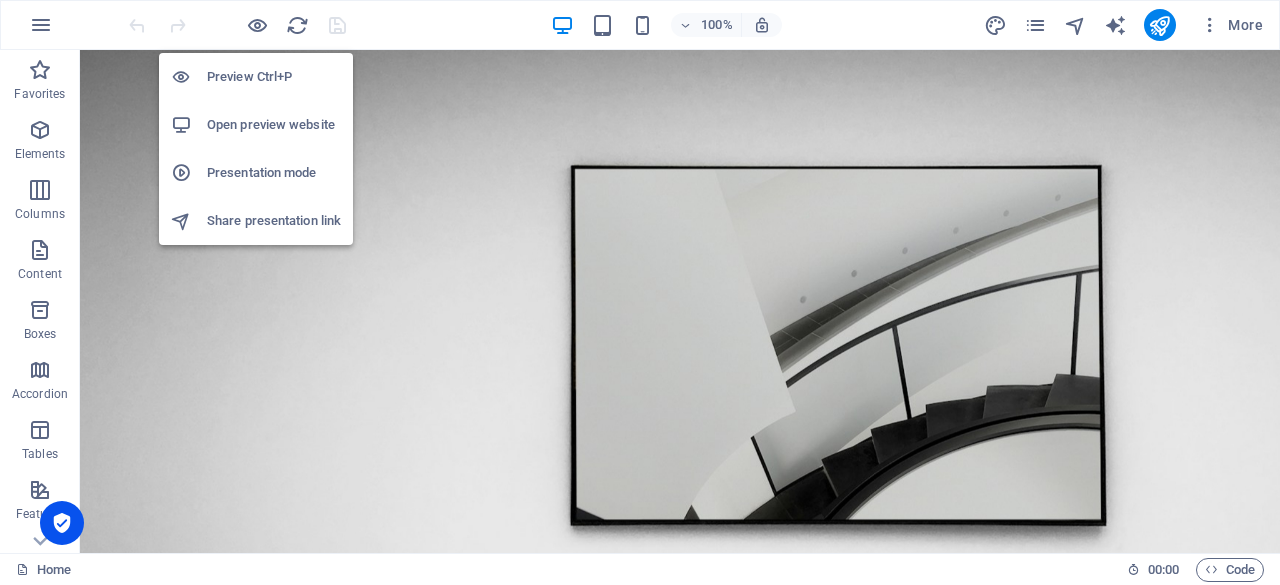 click on "Open preview website" at bounding box center [274, 125] 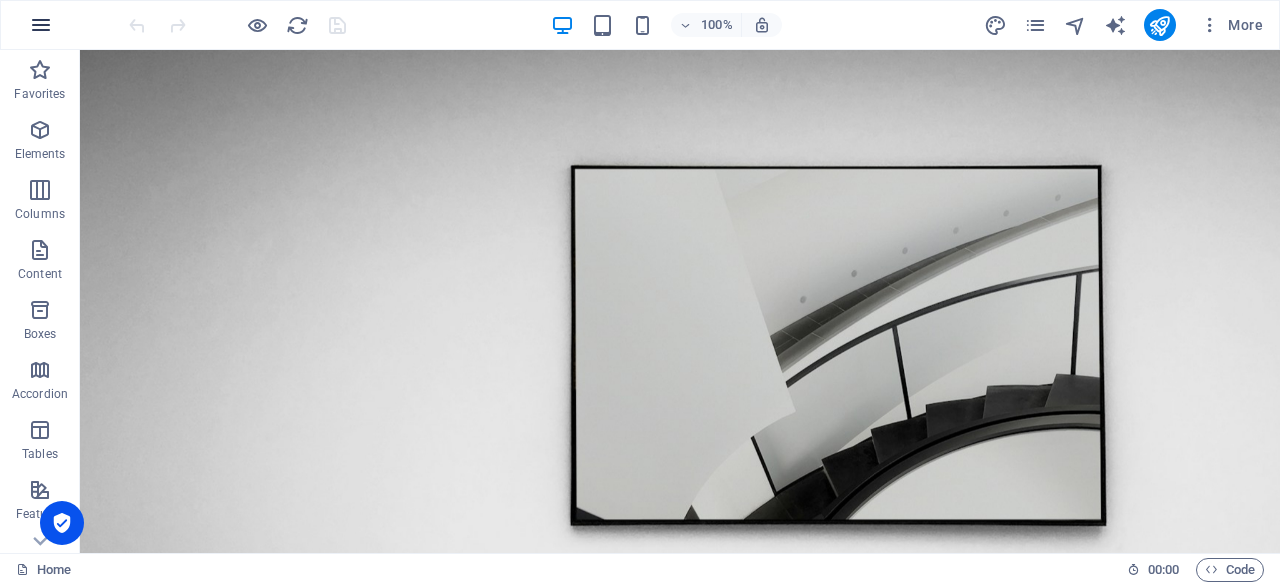 click at bounding box center (41, 25) 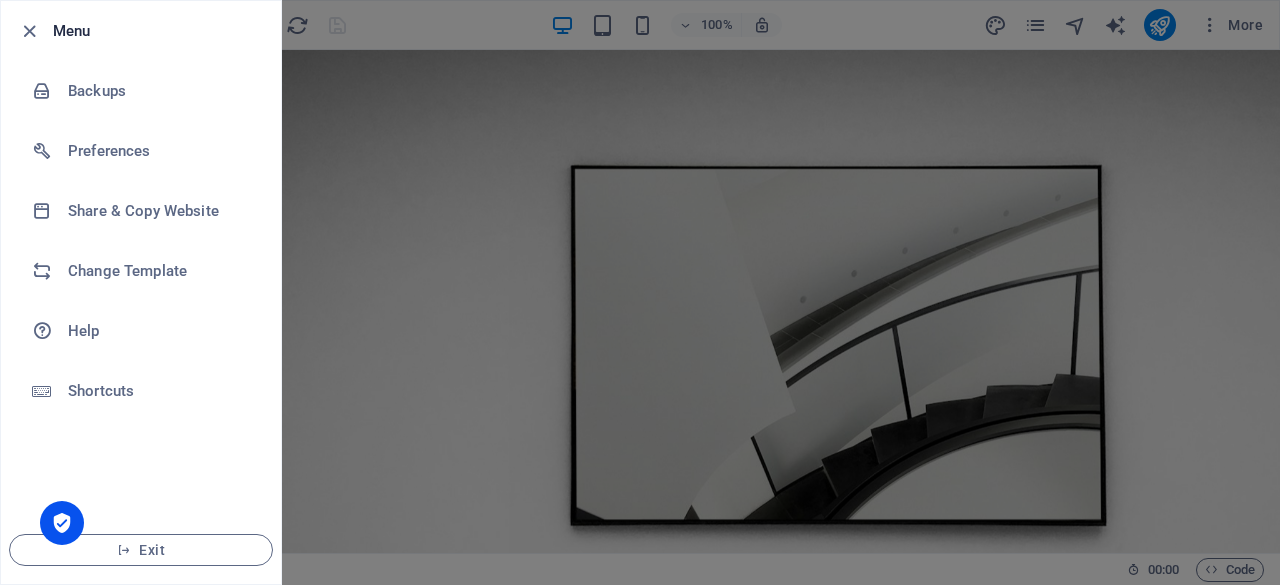 click at bounding box center [62, 523] 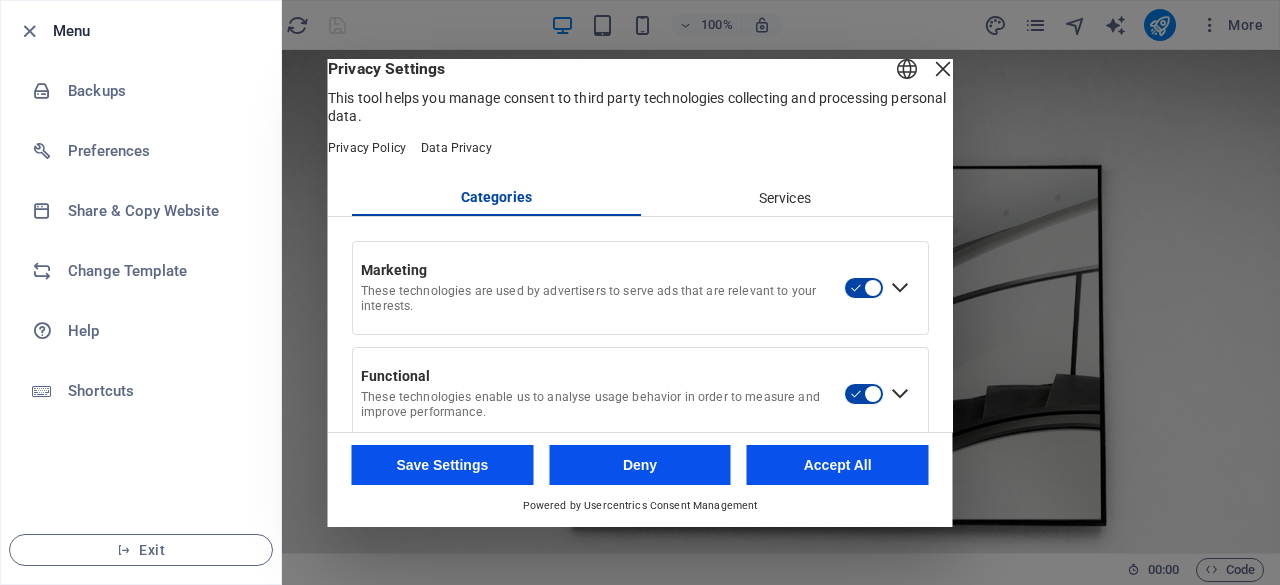 click on "Services" at bounding box center [784, 199] 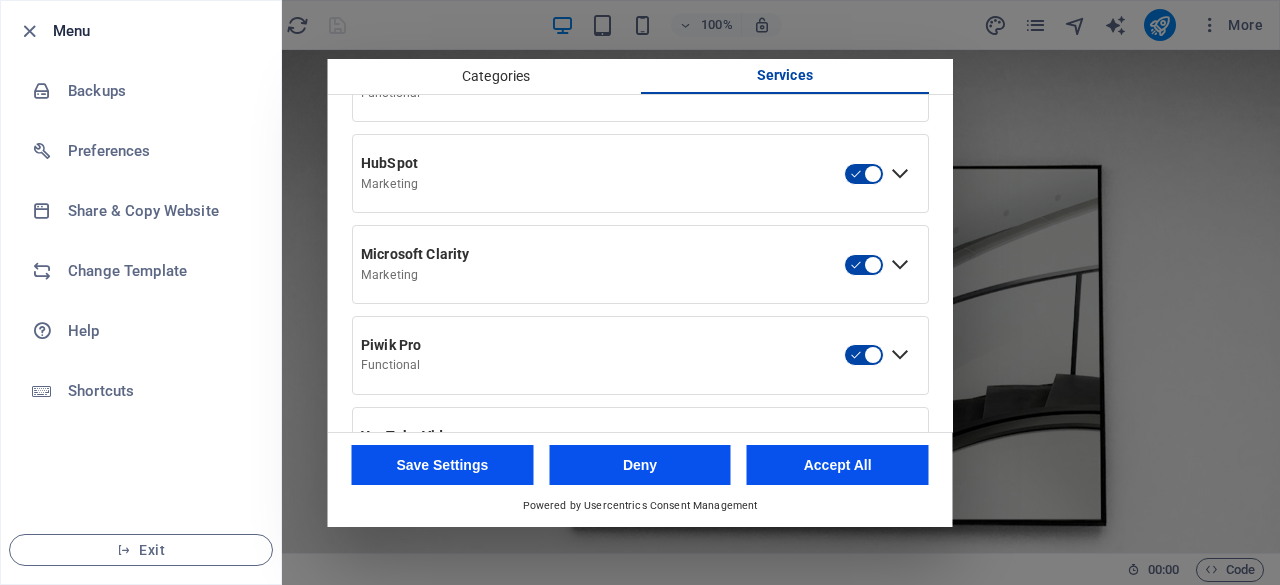 scroll, scrollTop: 1087, scrollLeft: 0, axis: vertical 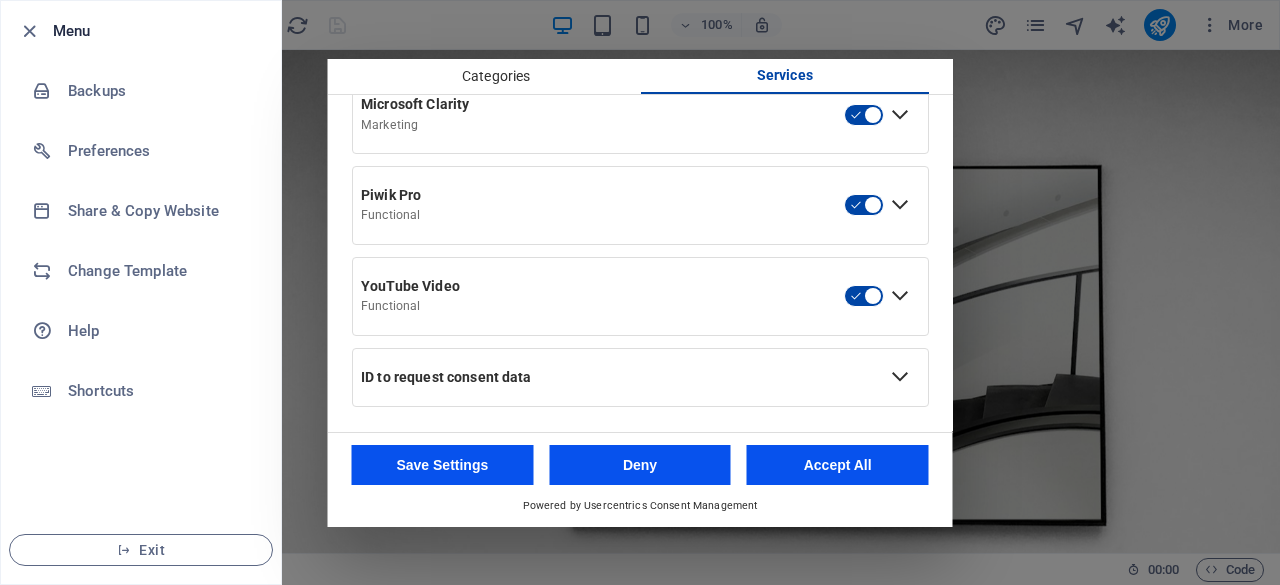 click on "Accept All" at bounding box center [838, 465] 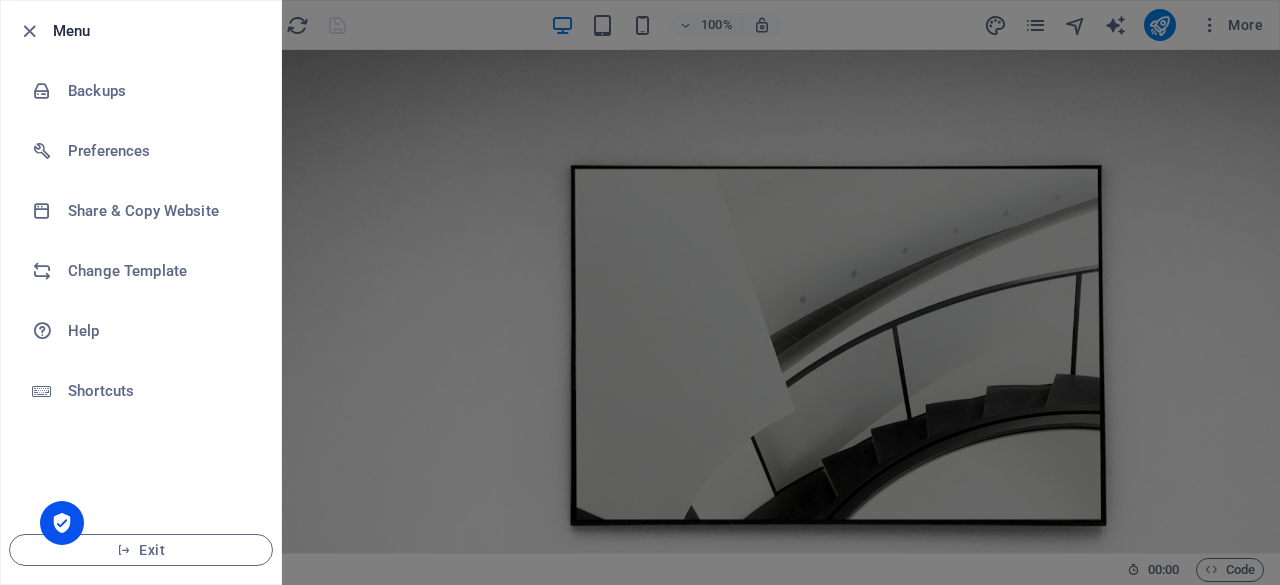 click at bounding box center (640, 292) 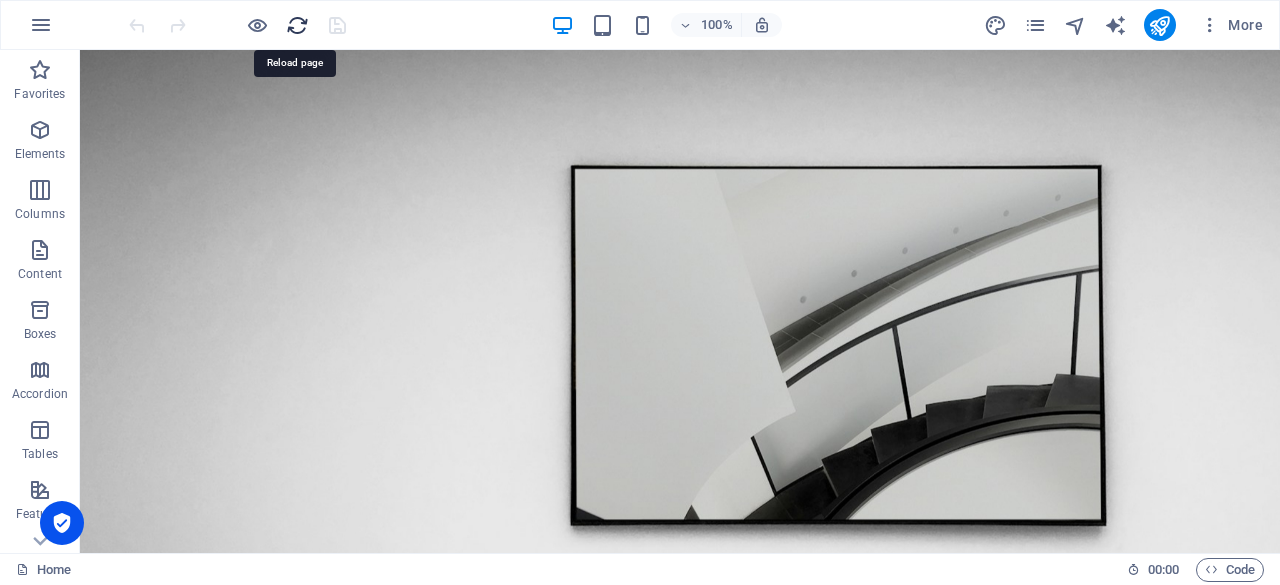 click at bounding box center (297, 25) 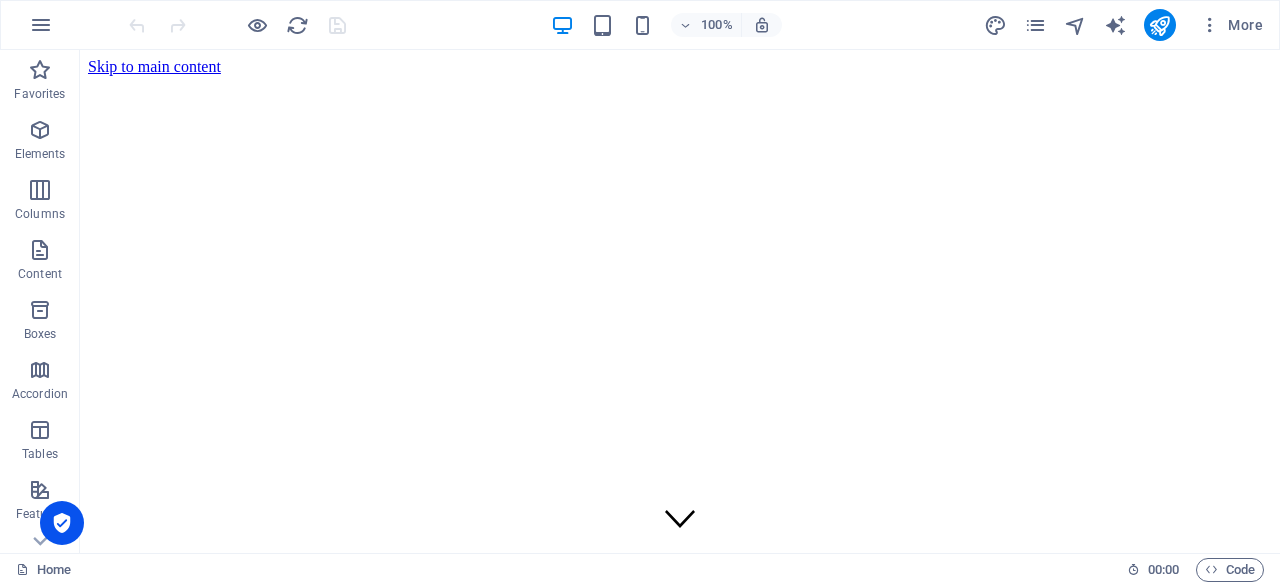 scroll, scrollTop: 0, scrollLeft: 0, axis: both 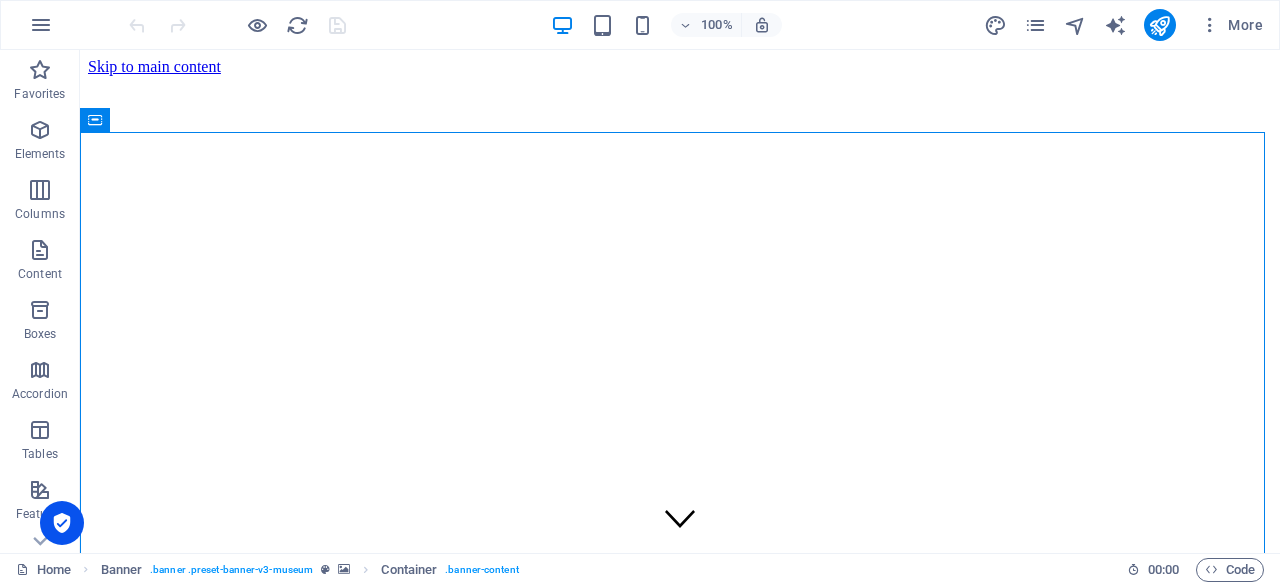 click on "100% More" at bounding box center [698, 25] 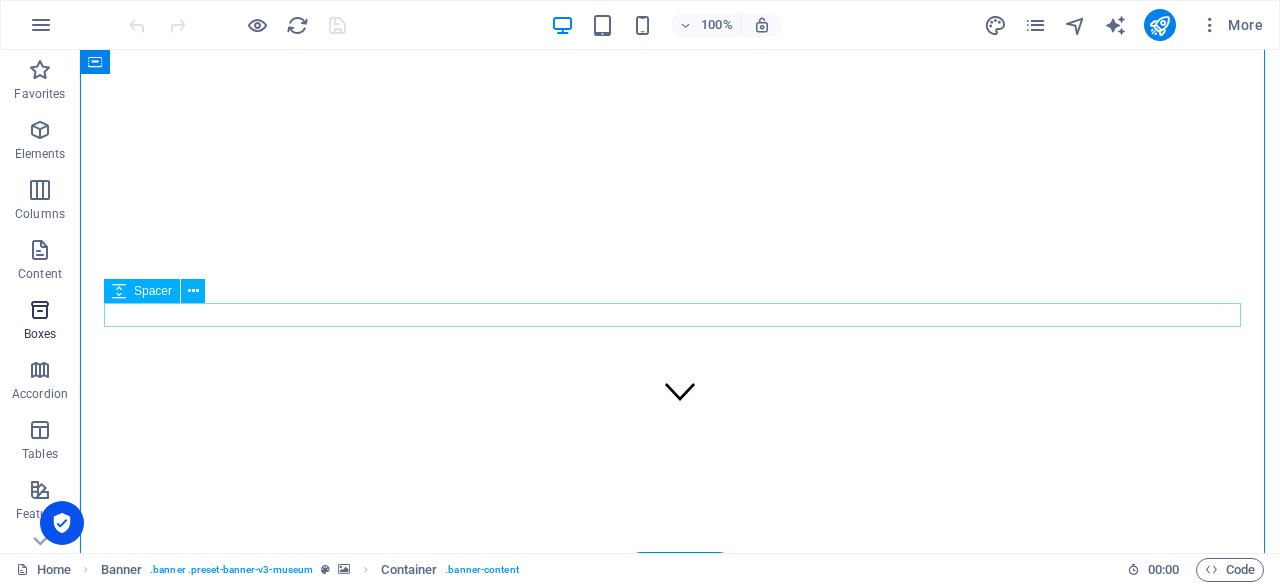 scroll, scrollTop: 200, scrollLeft: 0, axis: vertical 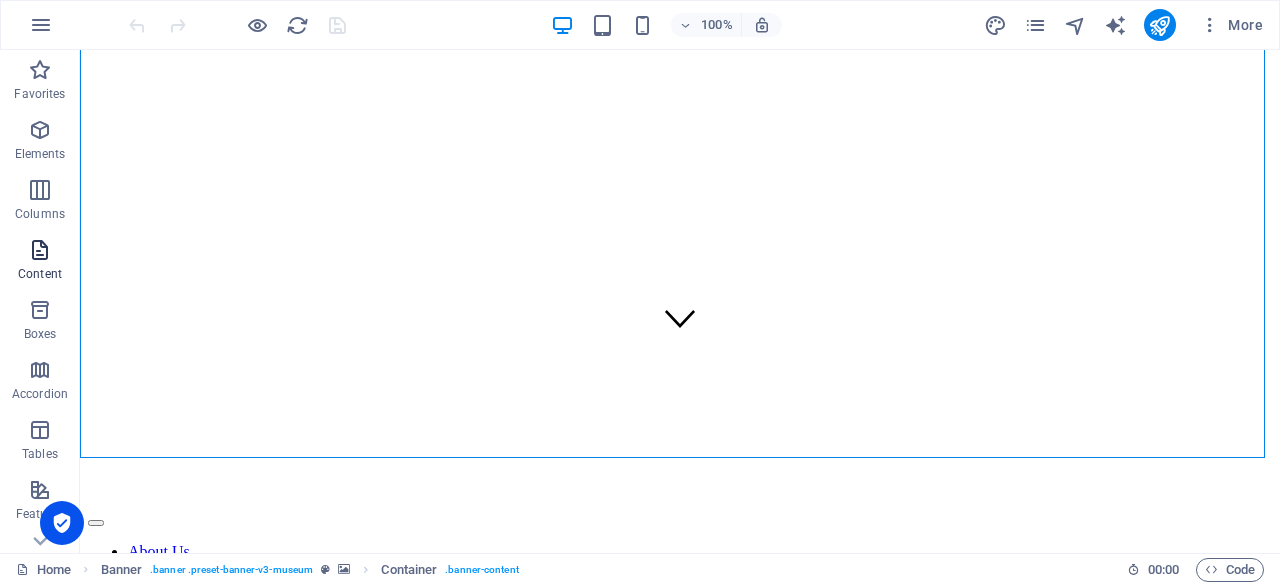 click on "Content" at bounding box center [40, 274] 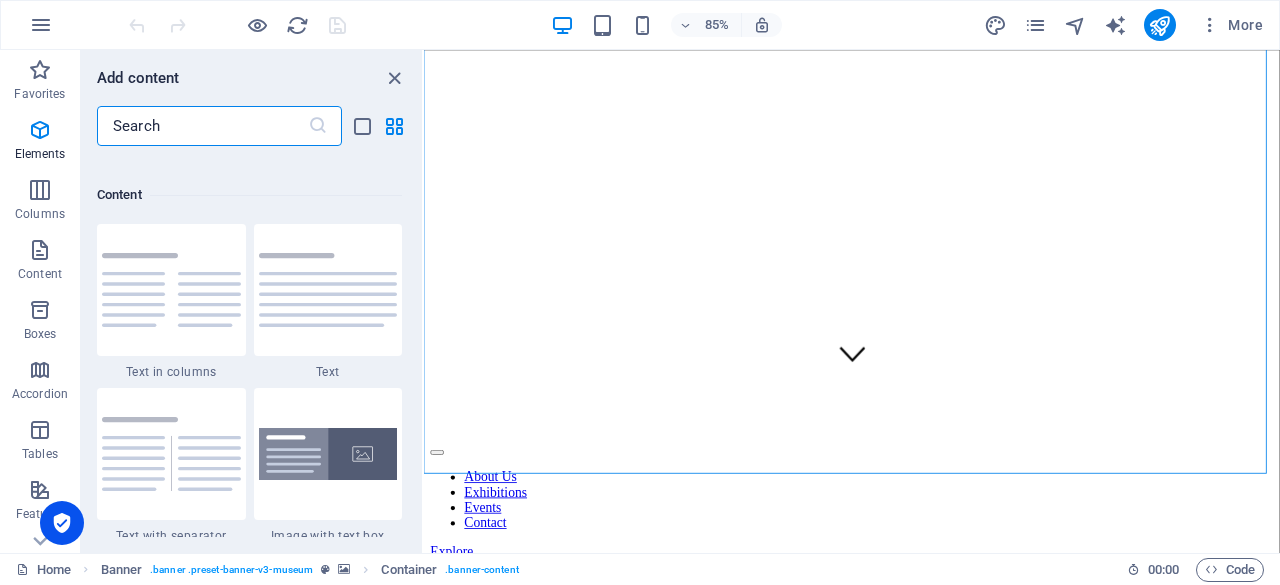scroll, scrollTop: 3499, scrollLeft: 0, axis: vertical 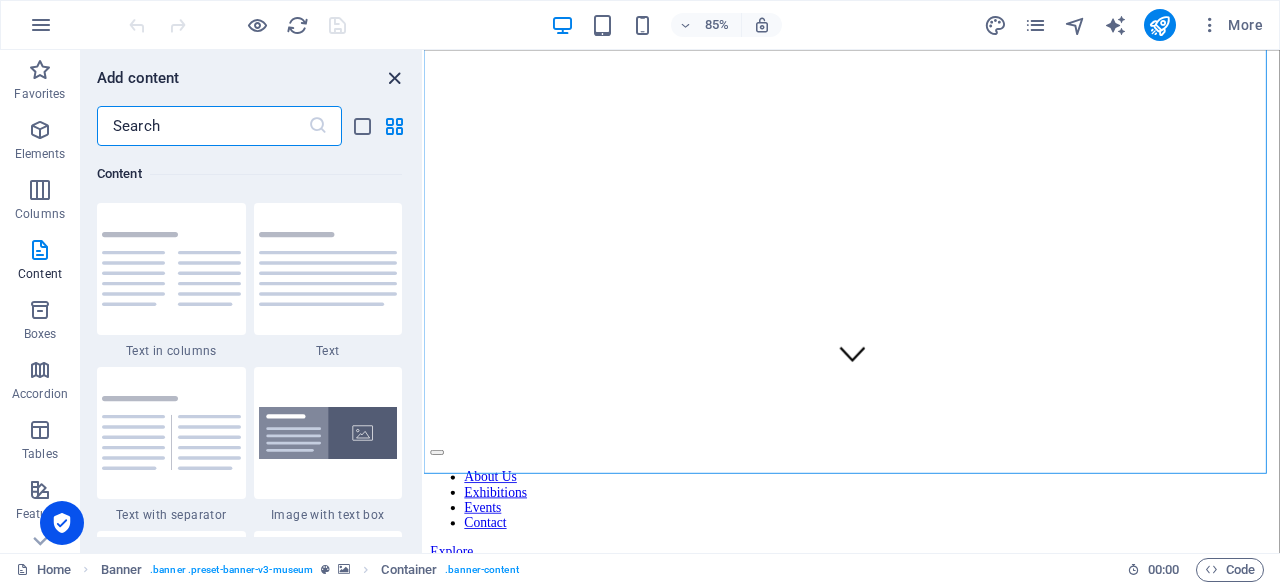 click at bounding box center [394, 78] 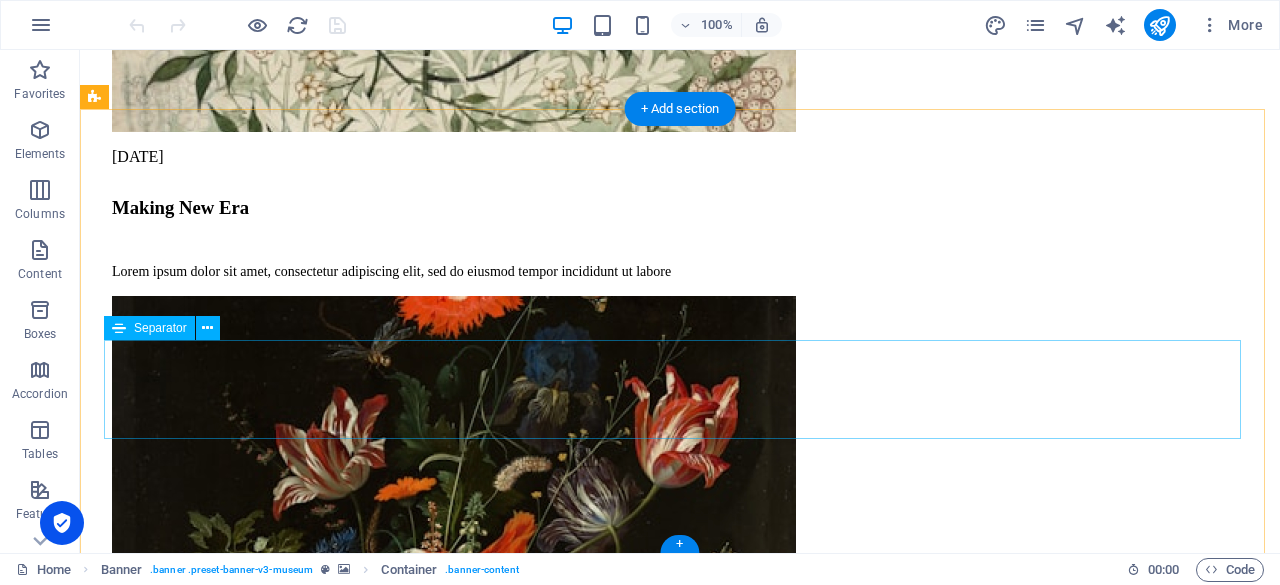scroll, scrollTop: 5074, scrollLeft: 0, axis: vertical 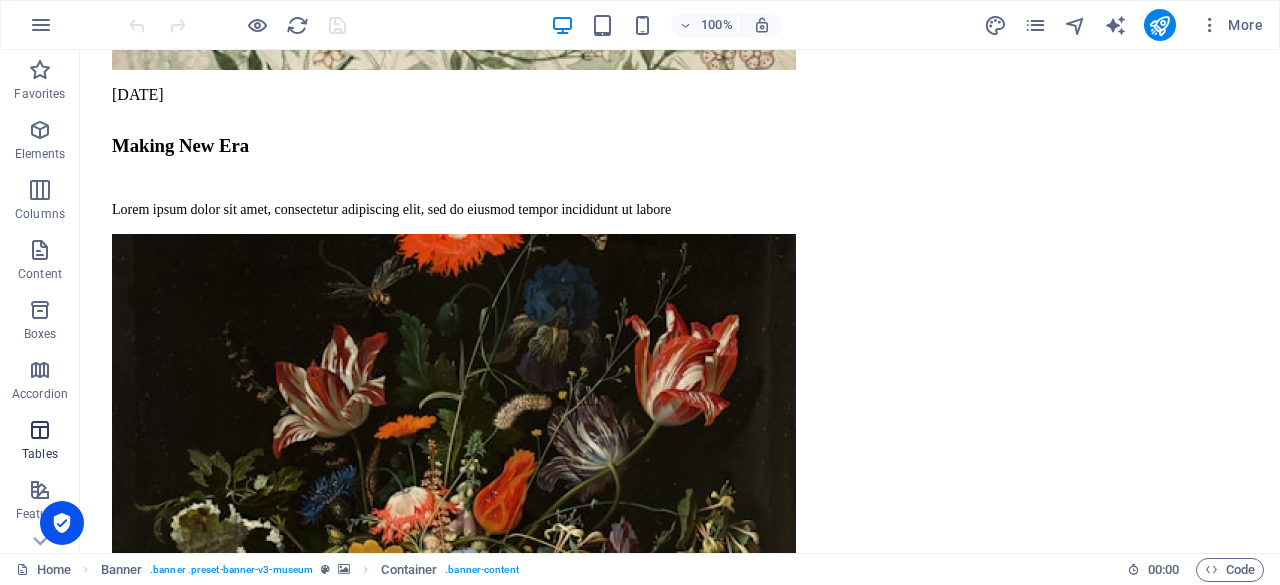 click on "Tables" at bounding box center (40, 442) 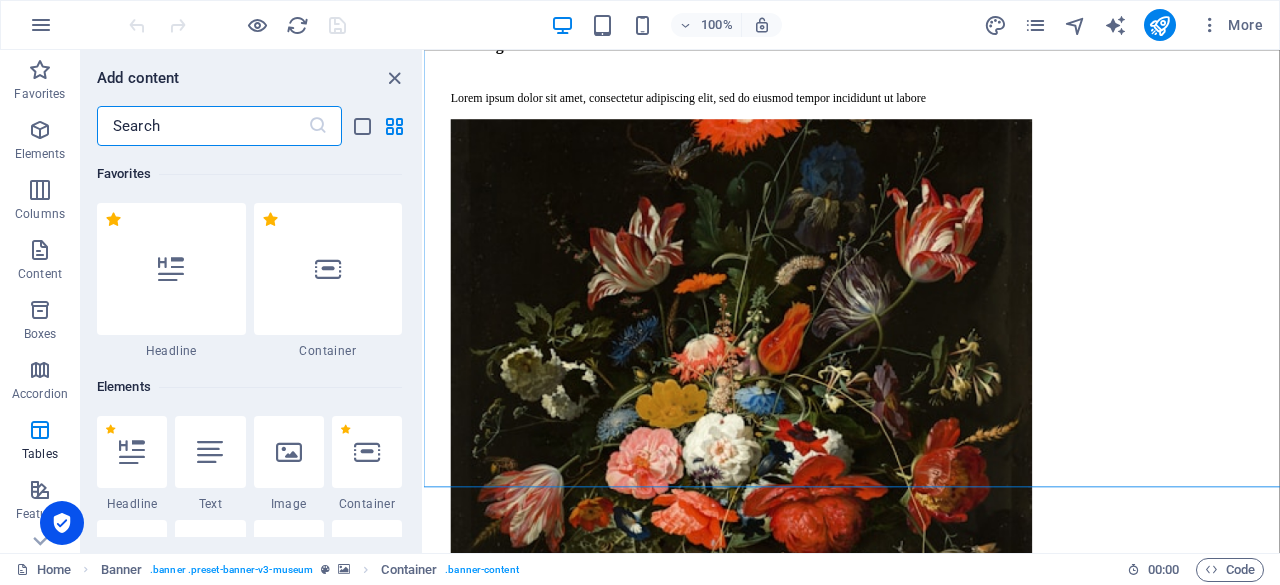 scroll, scrollTop: 94, scrollLeft: 0, axis: vertical 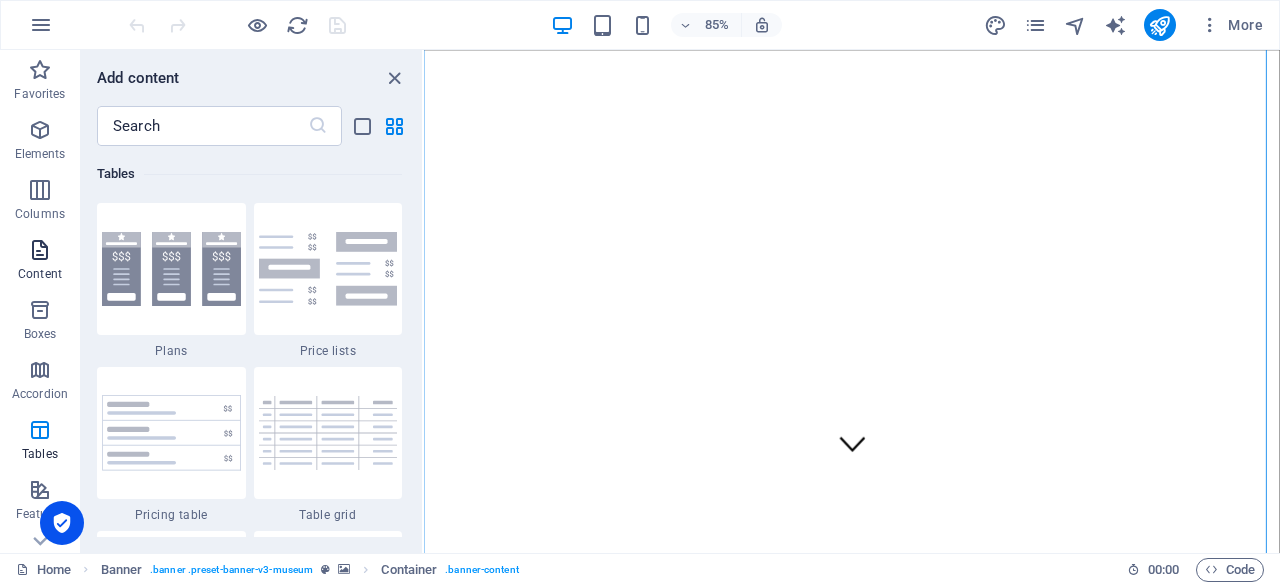 click on "Content" at bounding box center (40, 274) 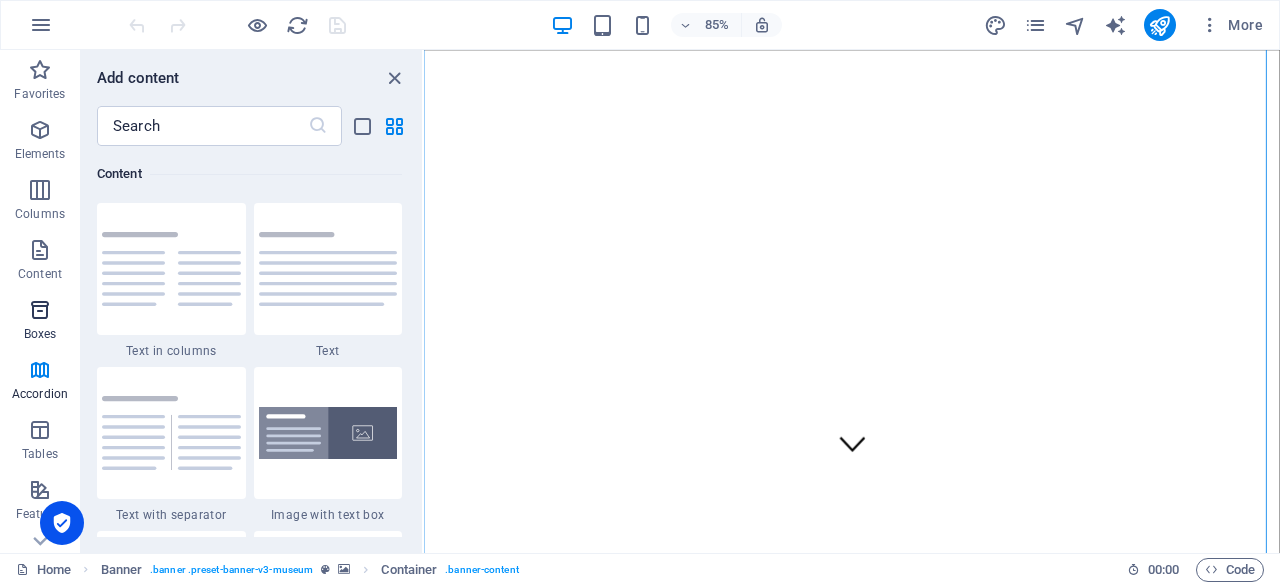 click on "Boxes" at bounding box center (40, 334) 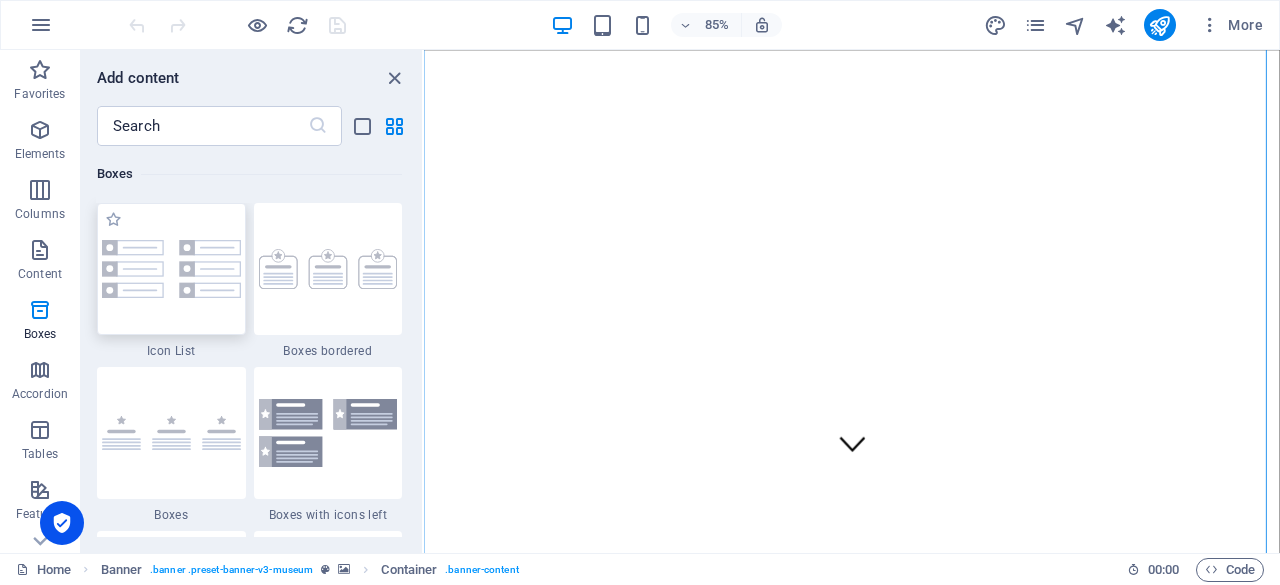 scroll, scrollTop: 5352, scrollLeft: 0, axis: vertical 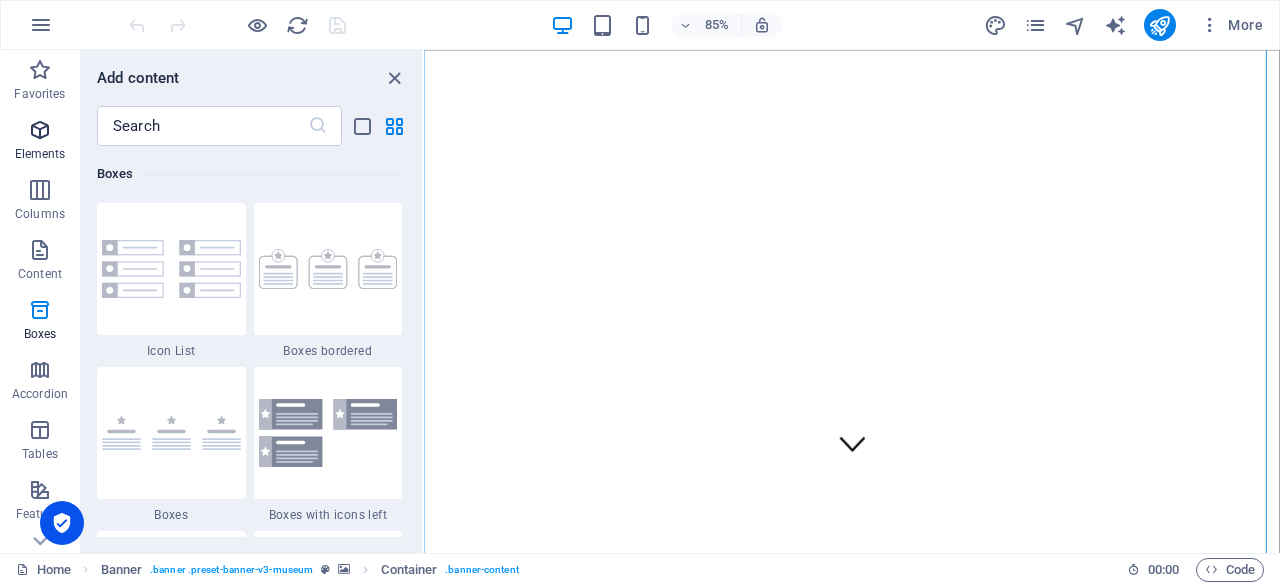 click on "Elements" at bounding box center (40, 154) 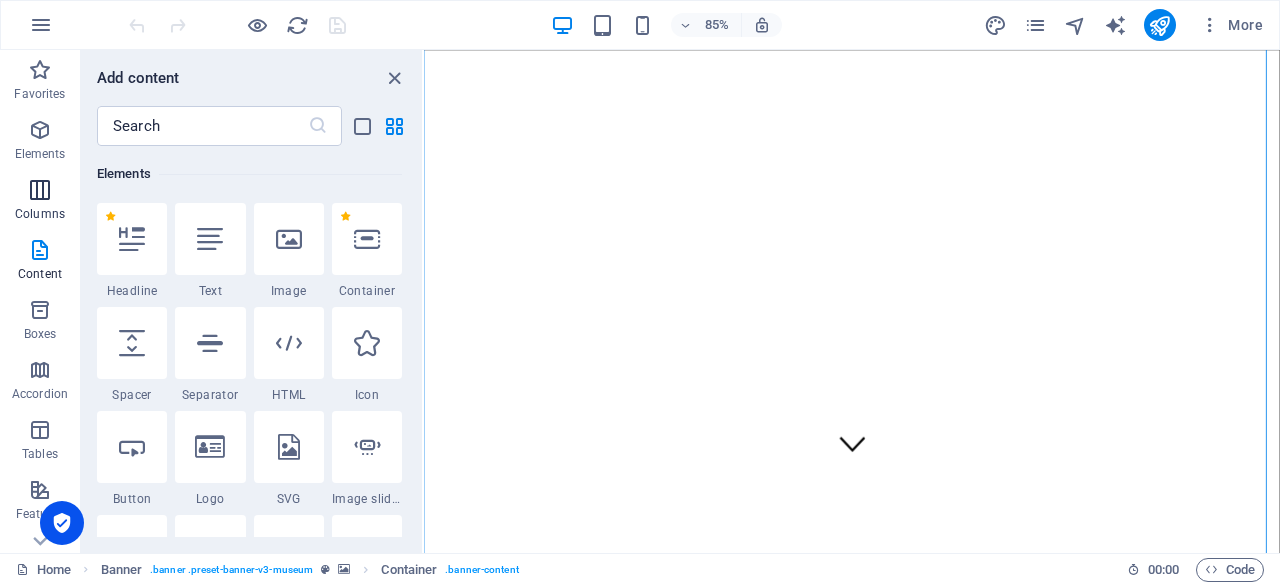 click at bounding box center [40, 190] 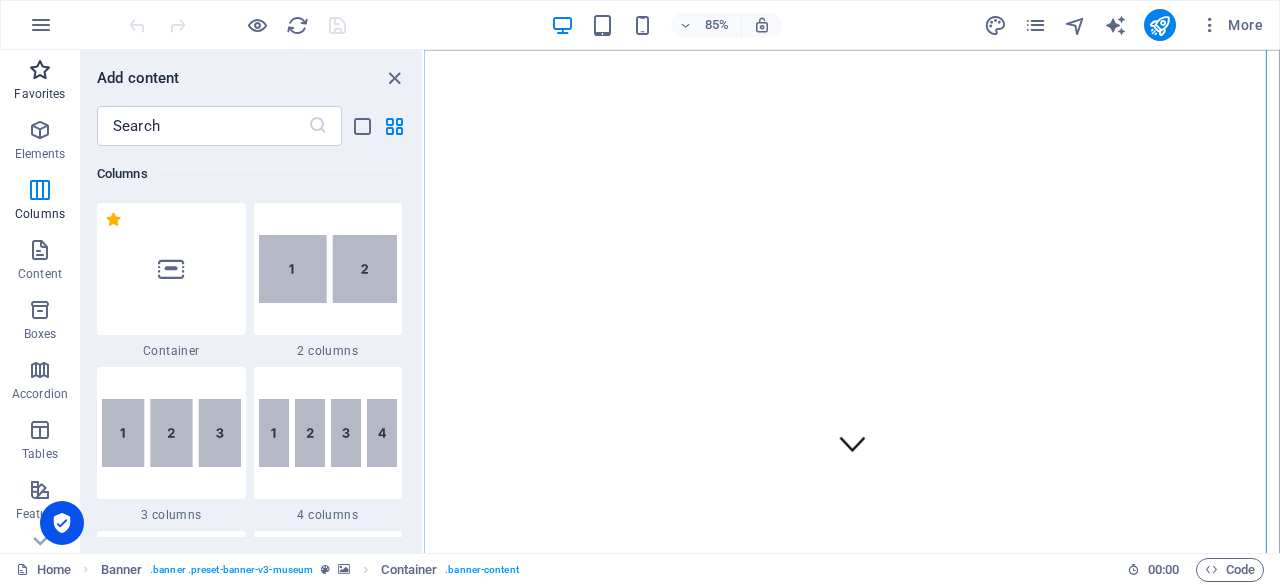 click at bounding box center [40, 70] 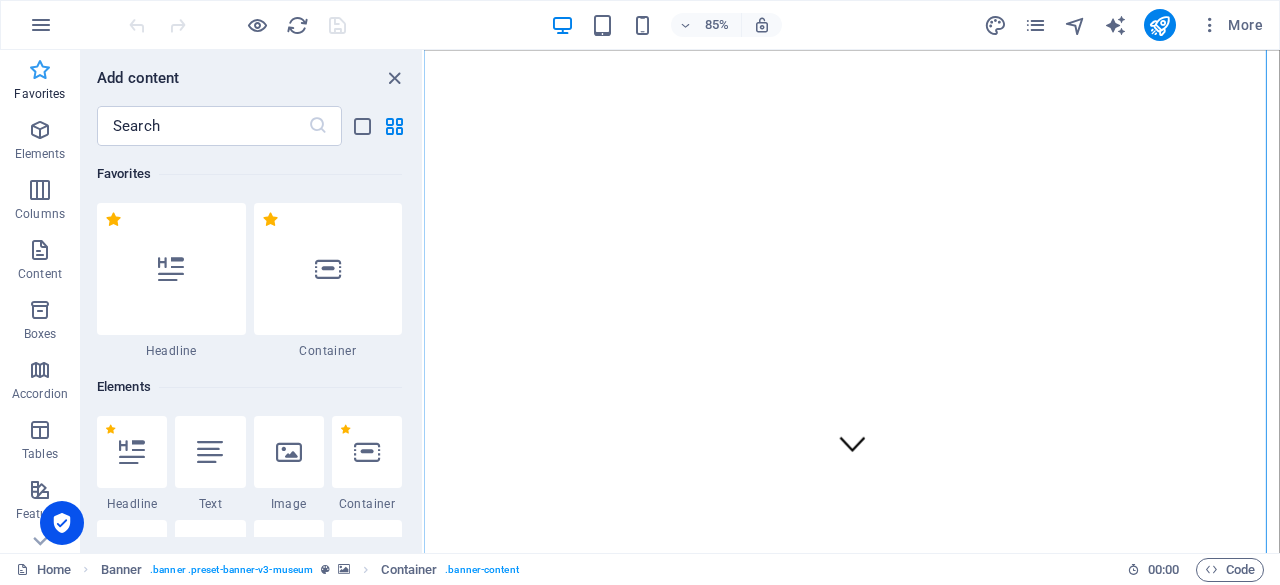 scroll, scrollTop: 0, scrollLeft: 0, axis: both 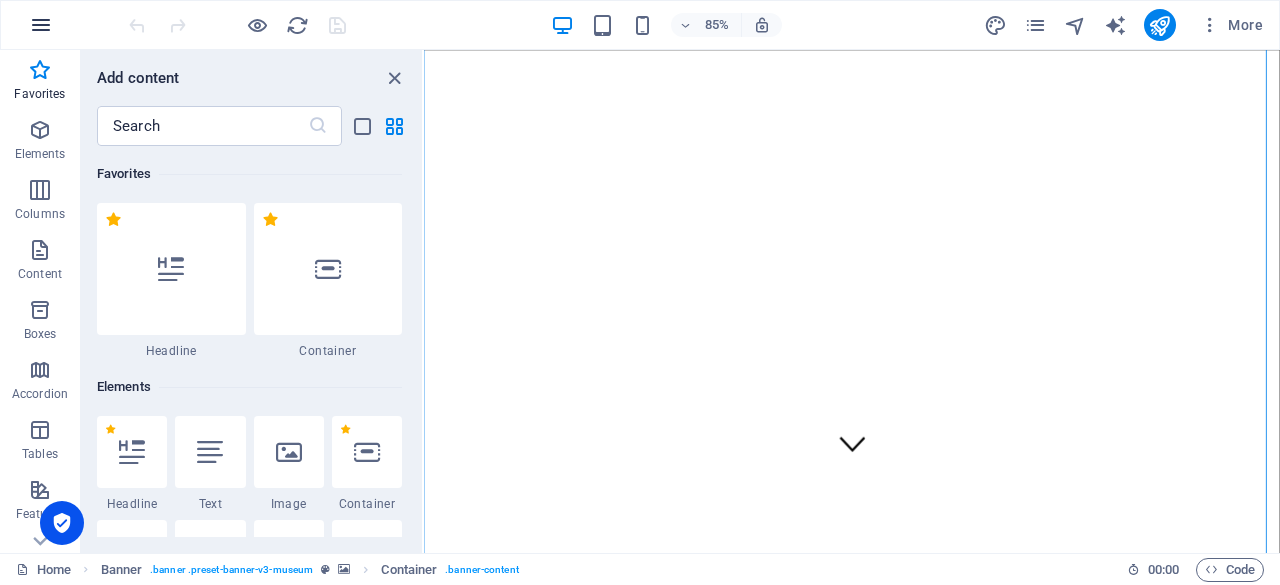 click at bounding box center [41, 25] 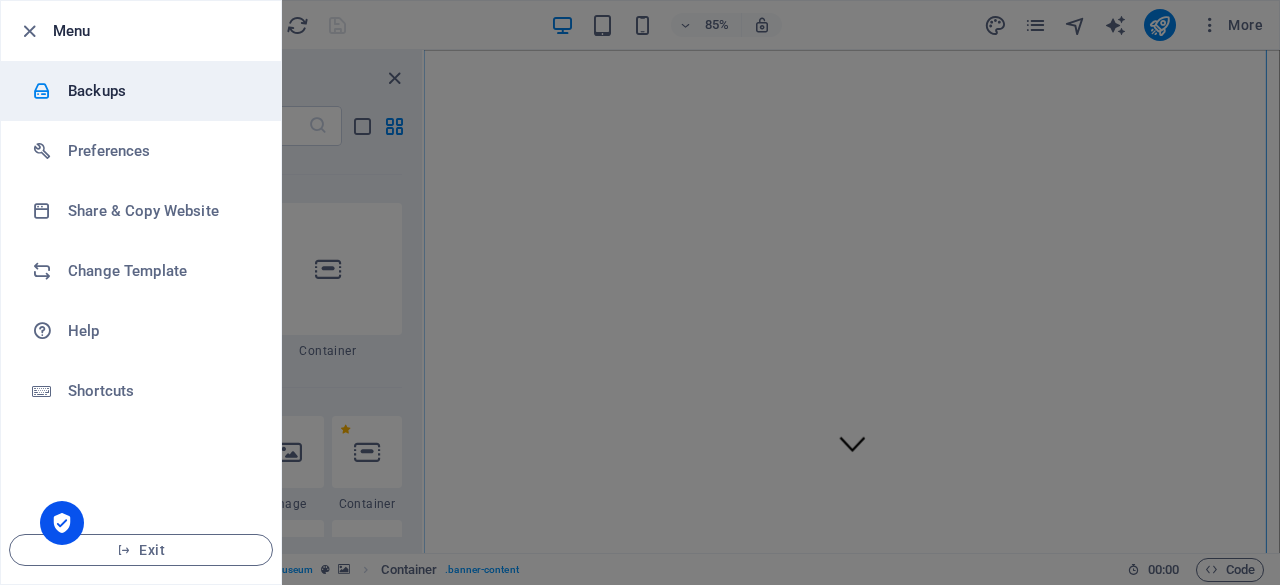 click on "Backups" at bounding box center [160, 91] 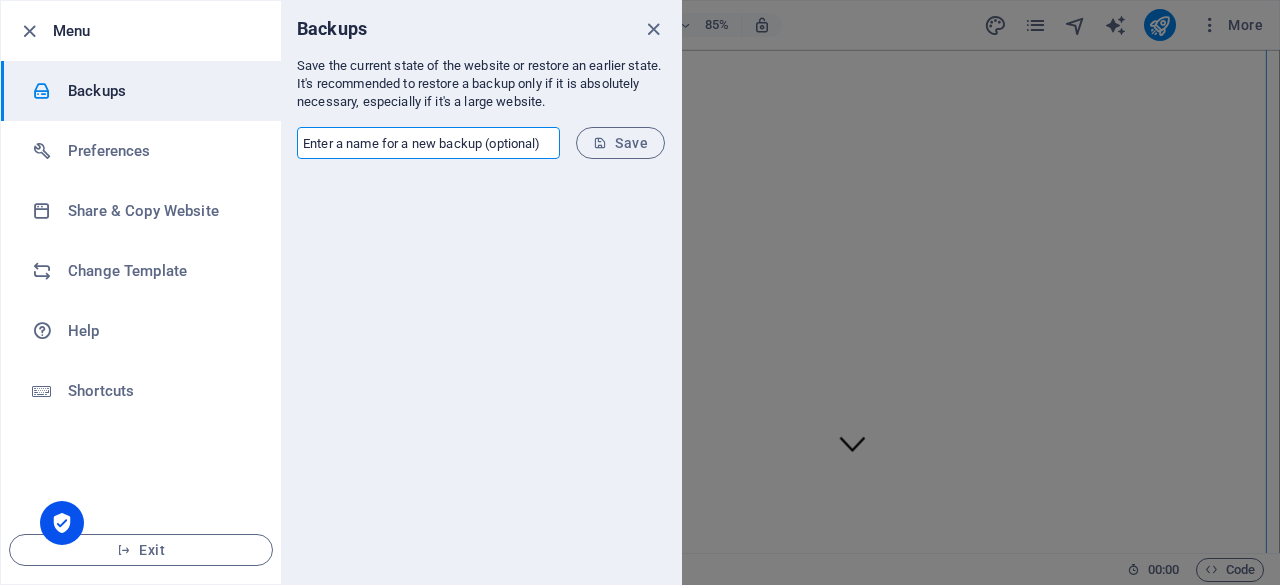 click at bounding box center [428, 143] 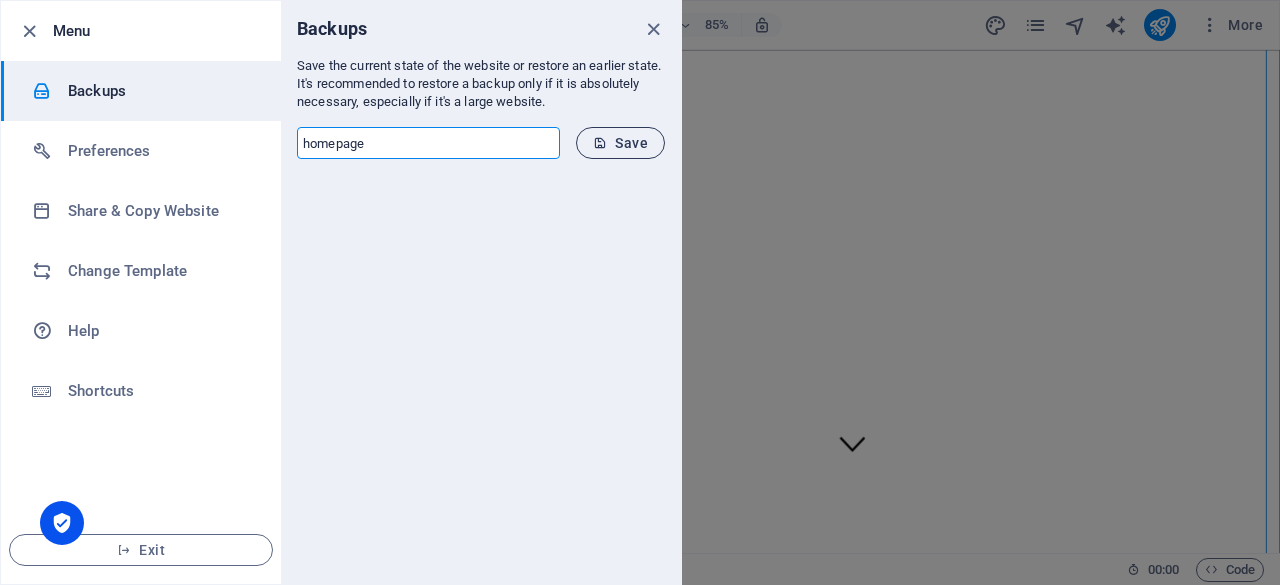 type on "homepage" 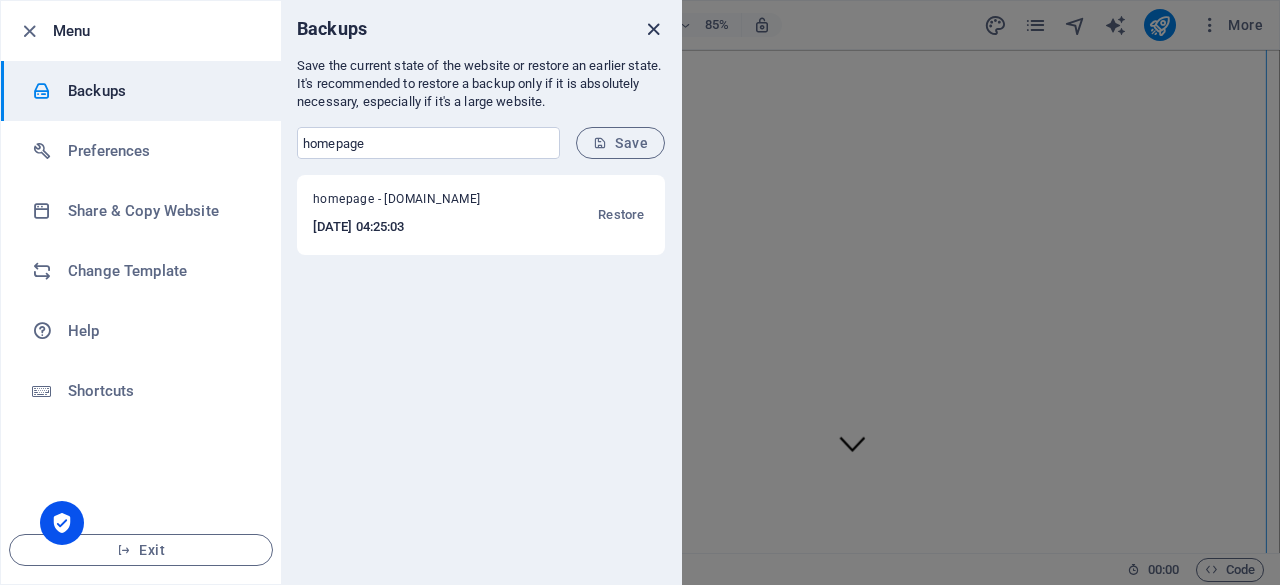 click at bounding box center (653, 29) 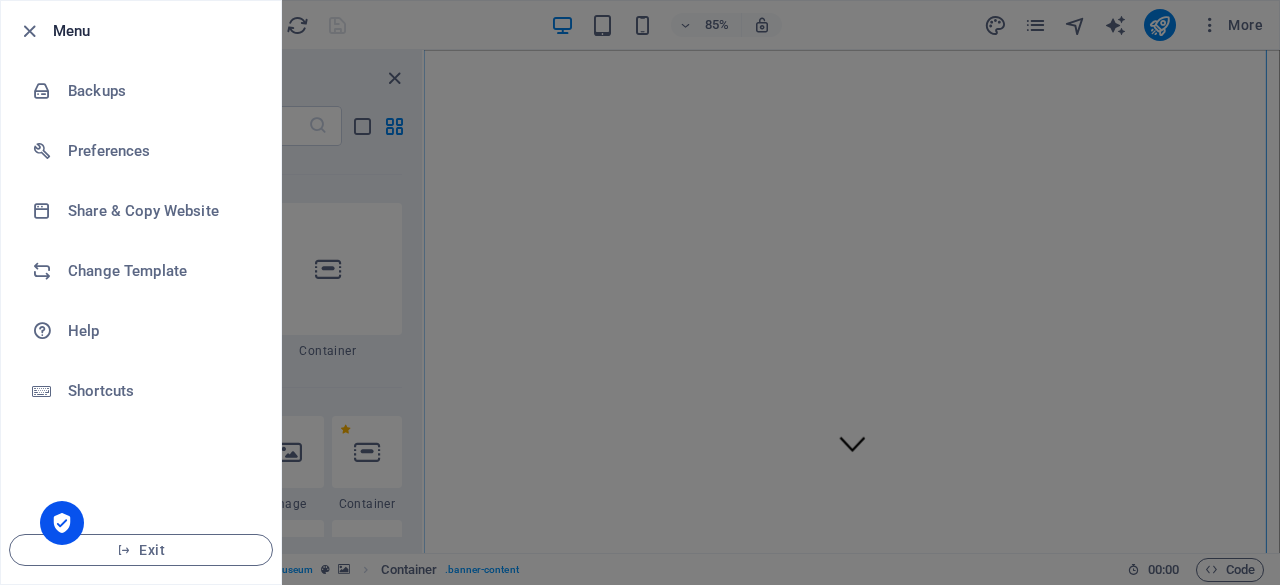 click on "Menu" at bounding box center (159, 31) 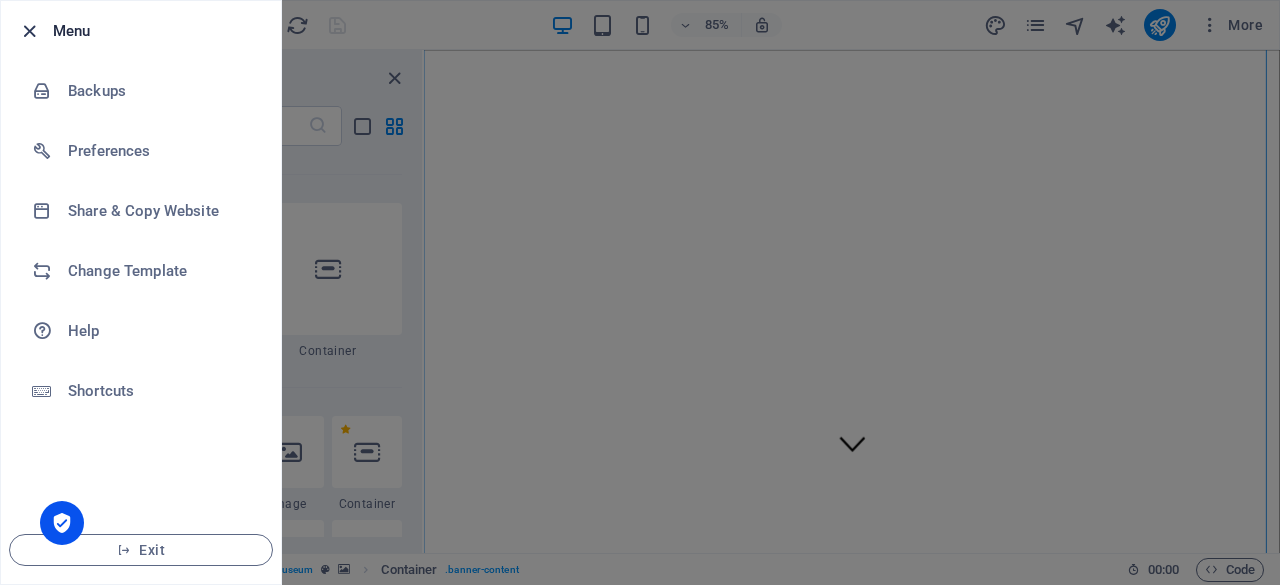 click at bounding box center (29, 31) 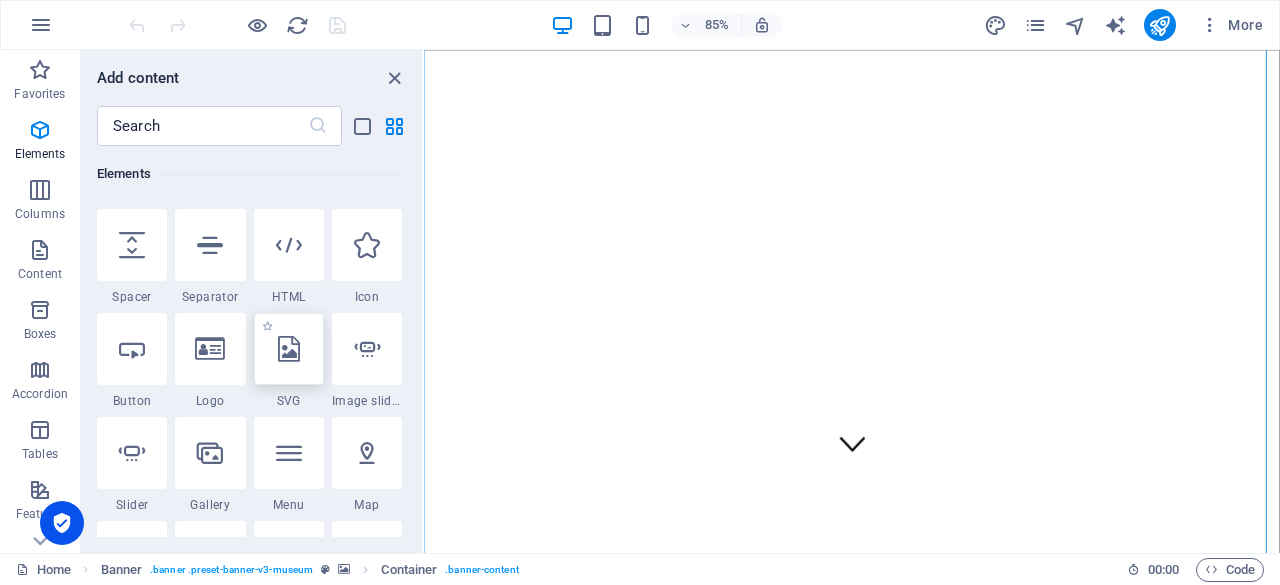 scroll, scrollTop: 400, scrollLeft: 0, axis: vertical 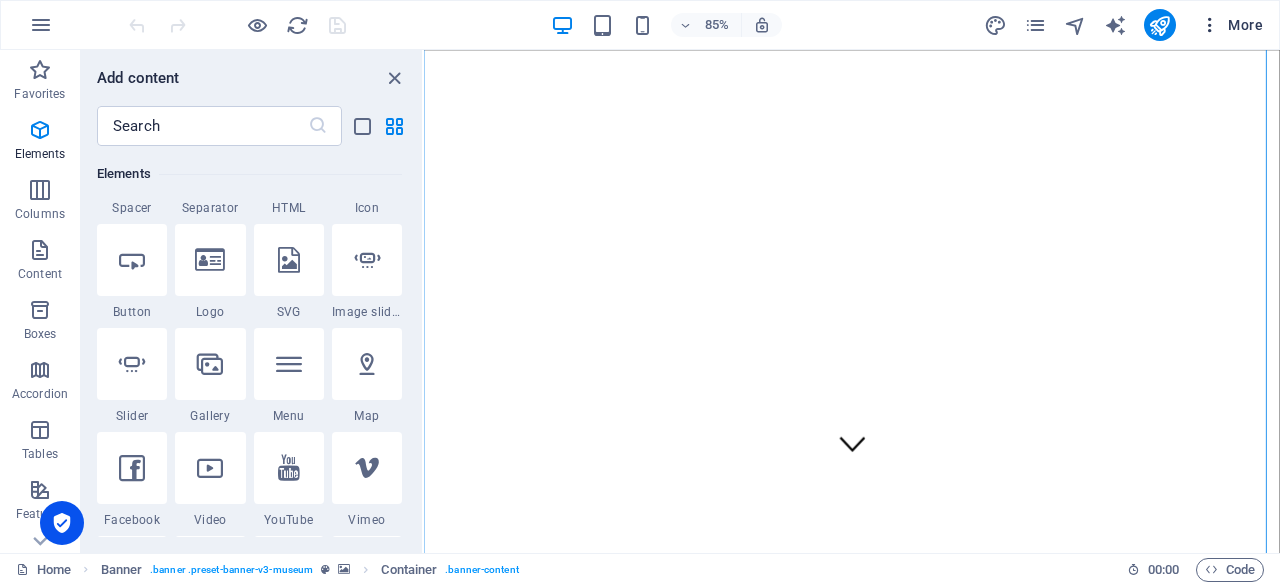 click on "More" at bounding box center (1231, 25) 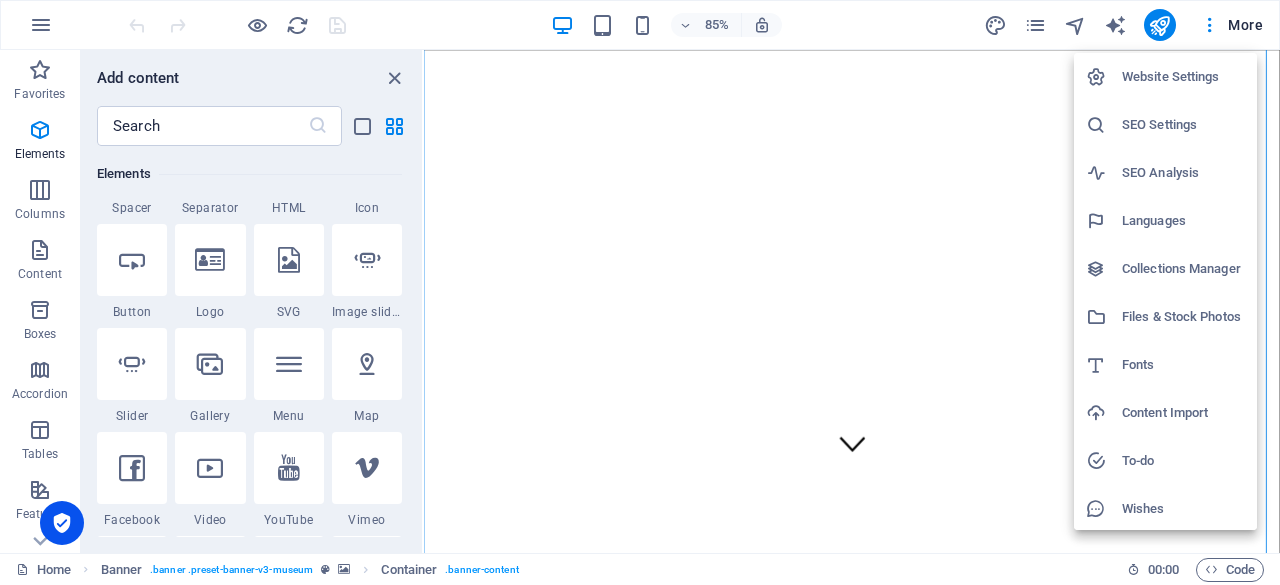 click at bounding box center (640, 292) 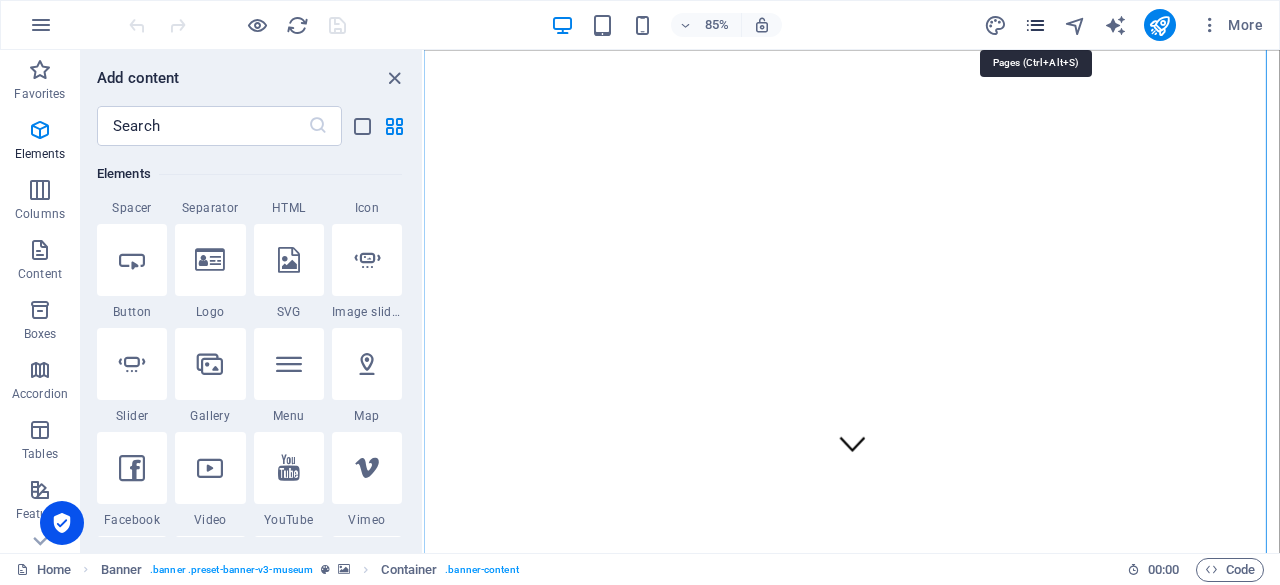 click at bounding box center [1035, 25] 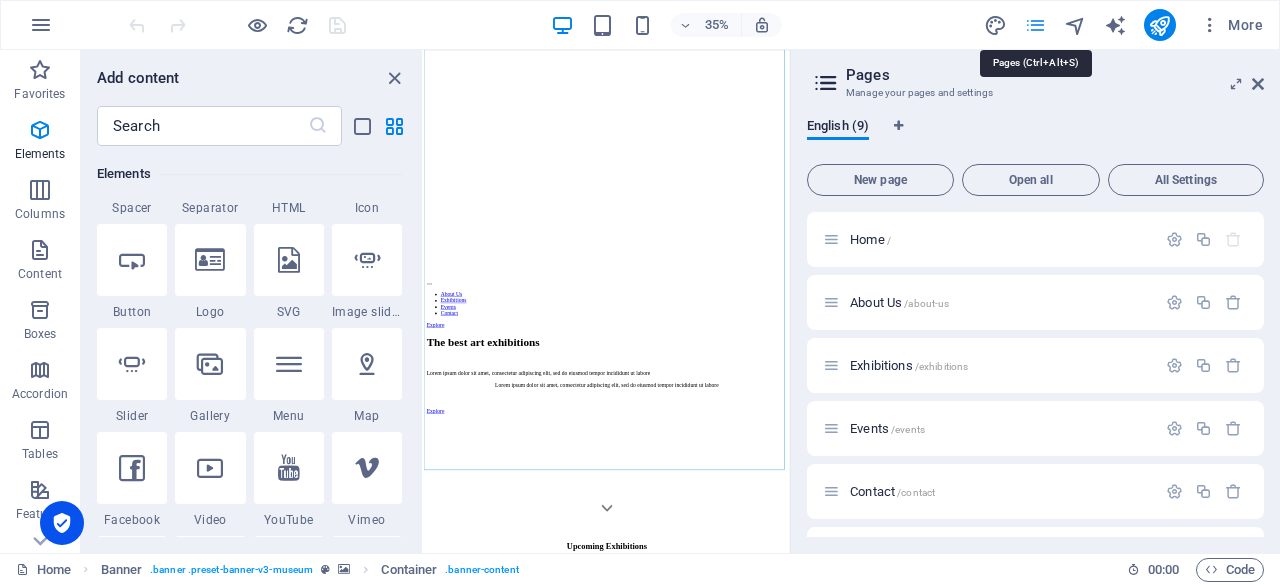 click at bounding box center [1035, 25] 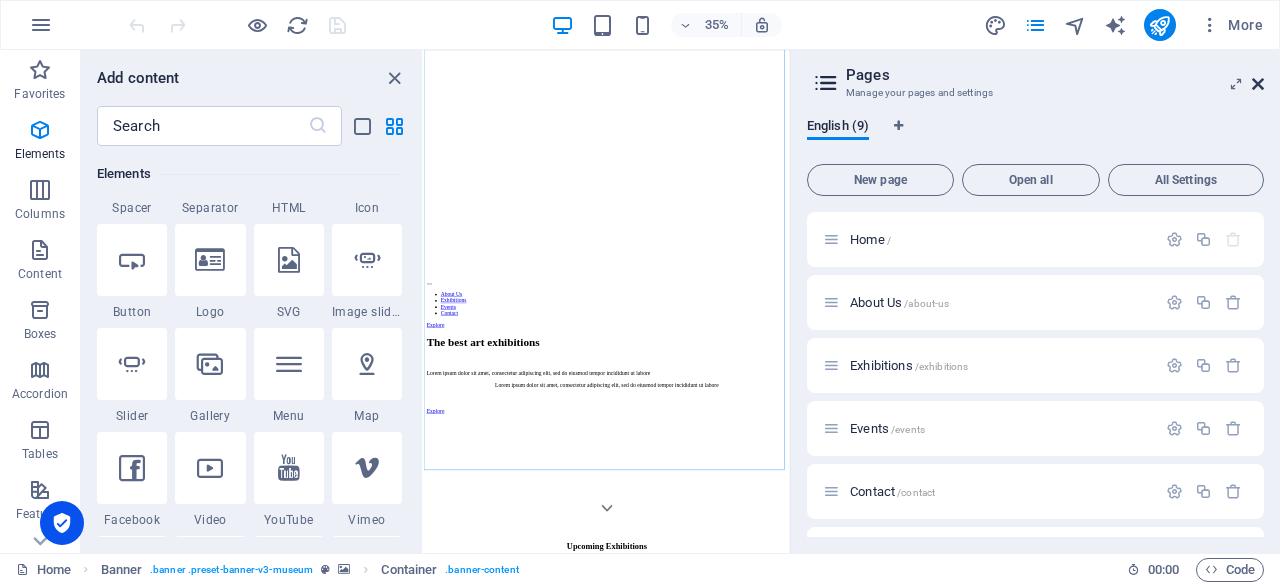 drag, startPoint x: 1260, startPoint y: 80, endPoint x: 701, endPoint y: 9, distance: 563.4909 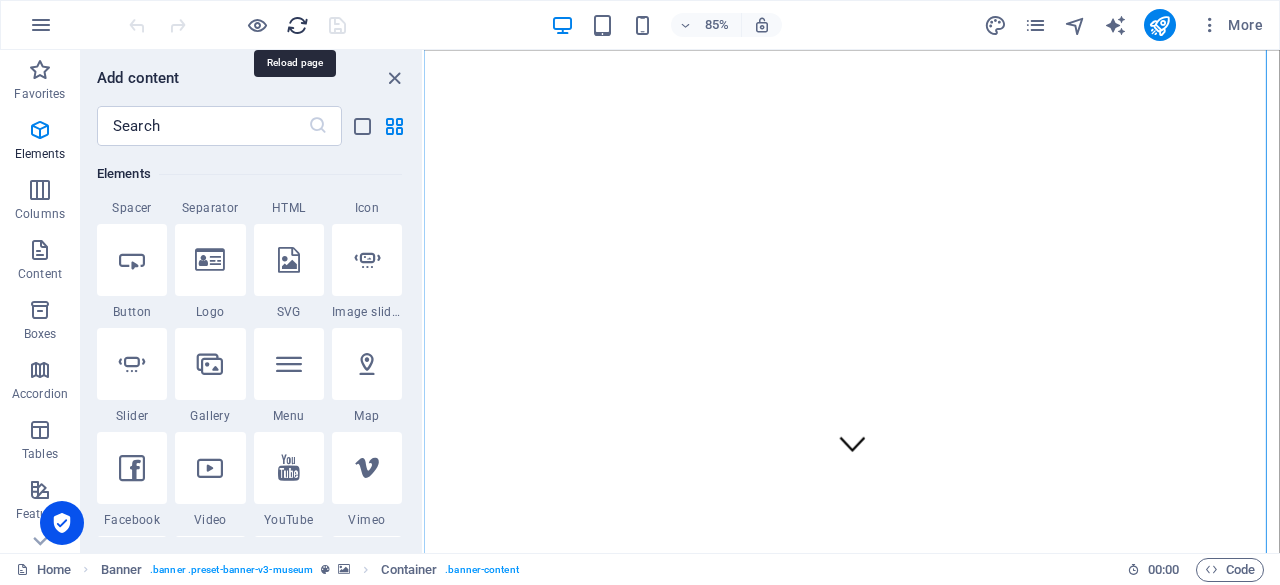 click at bounding box center (297, 25) 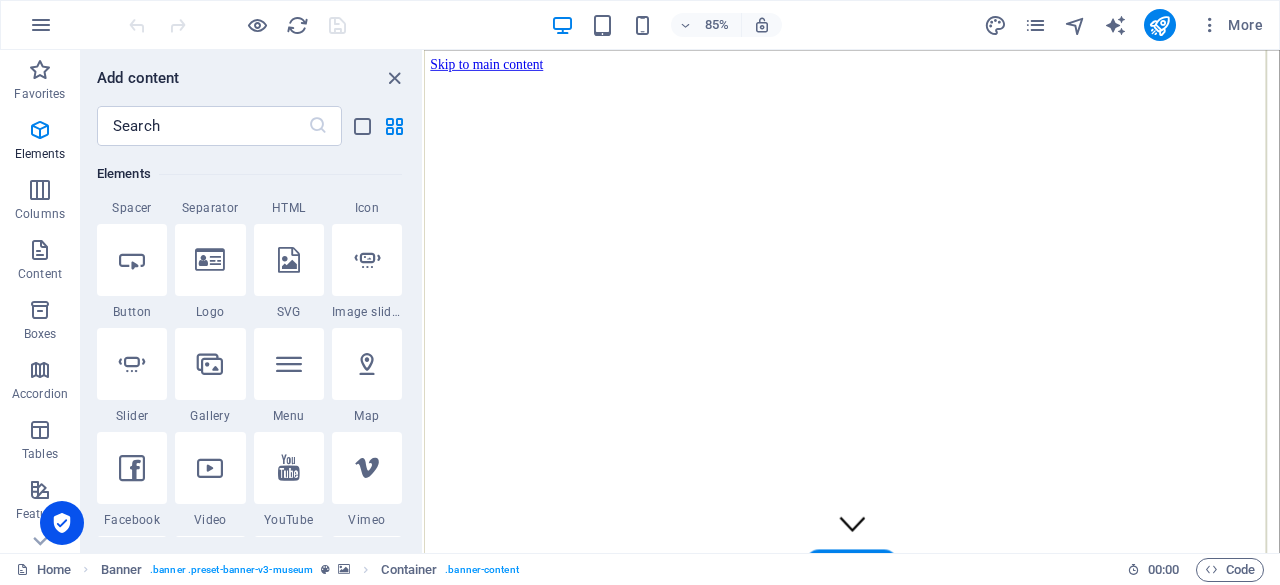 scroll, scrollTop: 0, scrollLeft: 0, axis: both 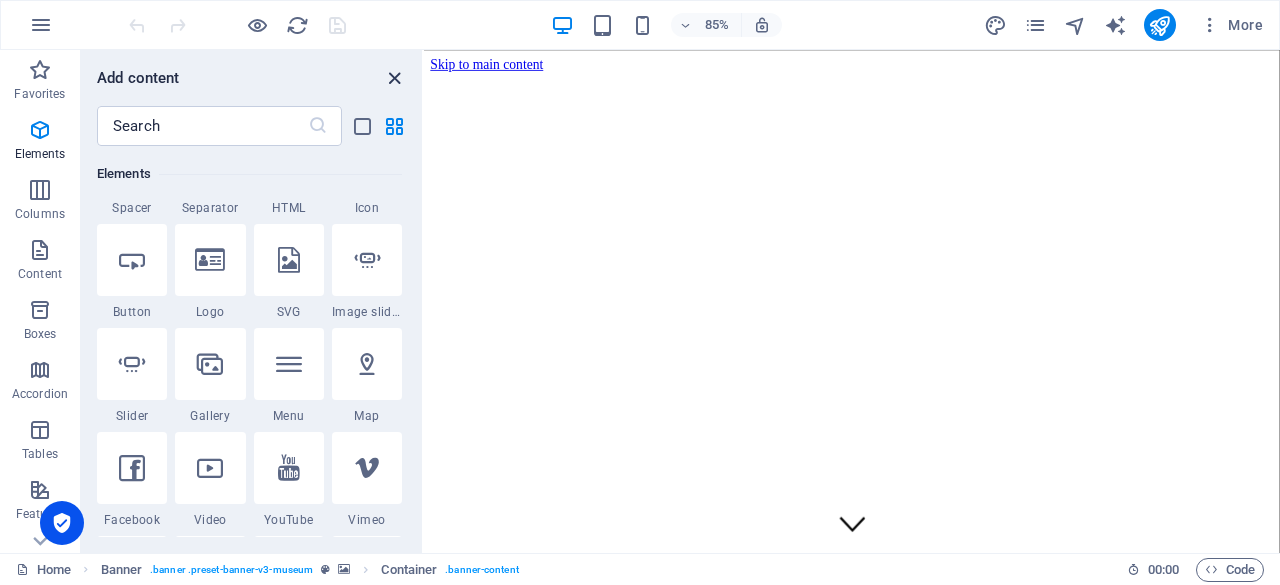 drag, startPoint x: 393, startPoint y: 76, endPoint x: 369, endPoint y: 30, distance: 51.884487 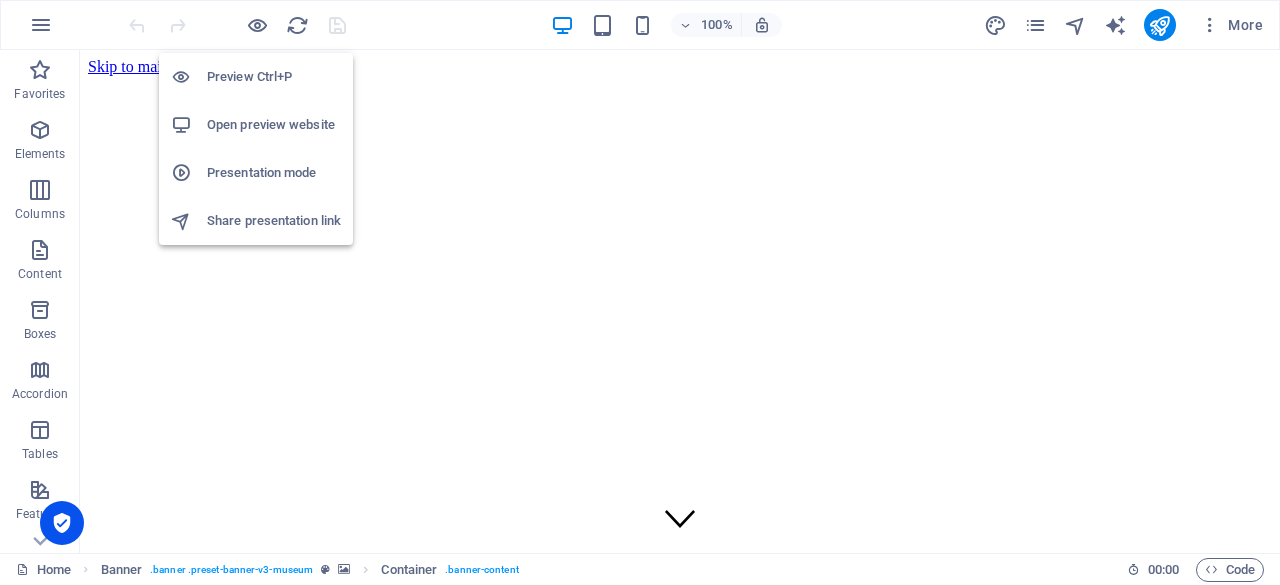 click on "Open preview website" at bounding box center (274, 125) 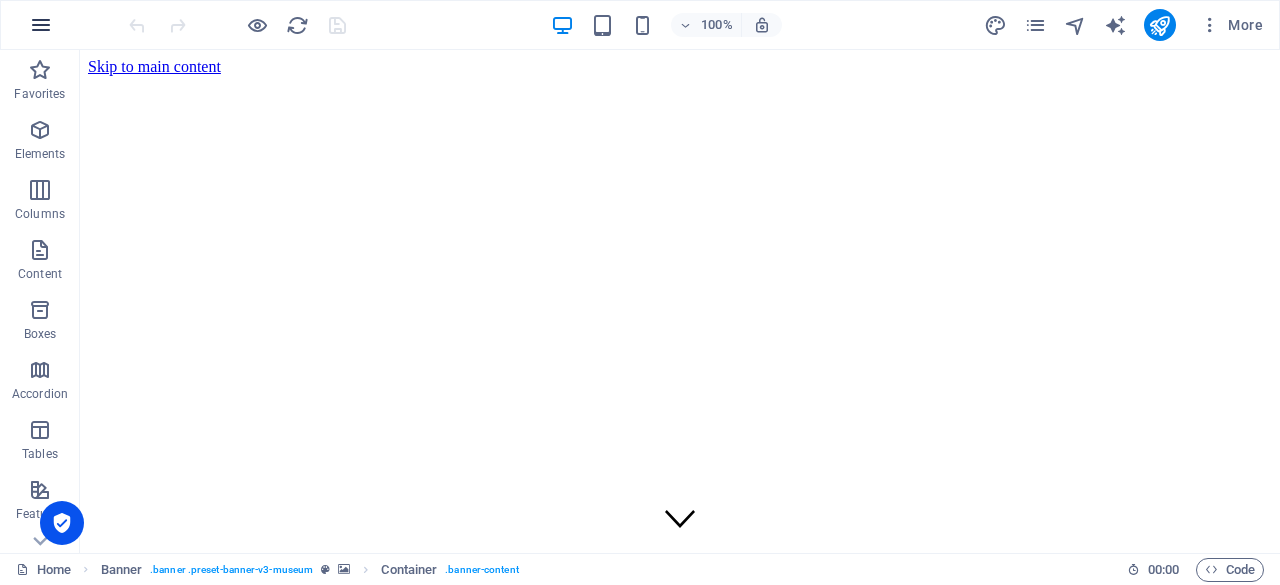 click at bounding box center (41, 25) 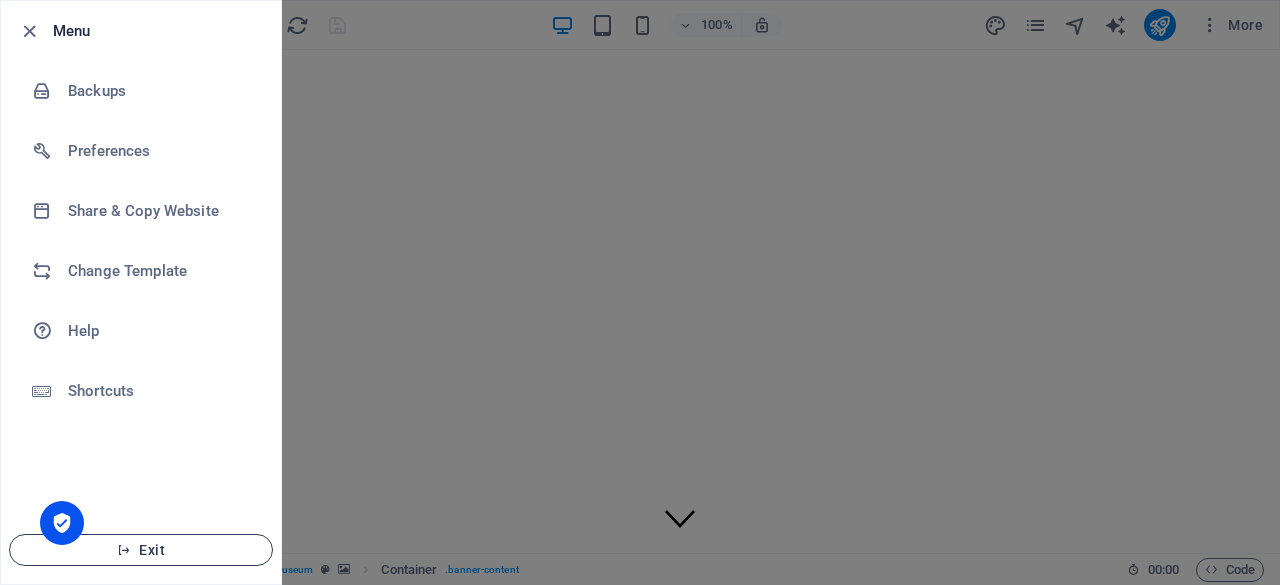 click on "Exit" at bounding box center [141, 550] 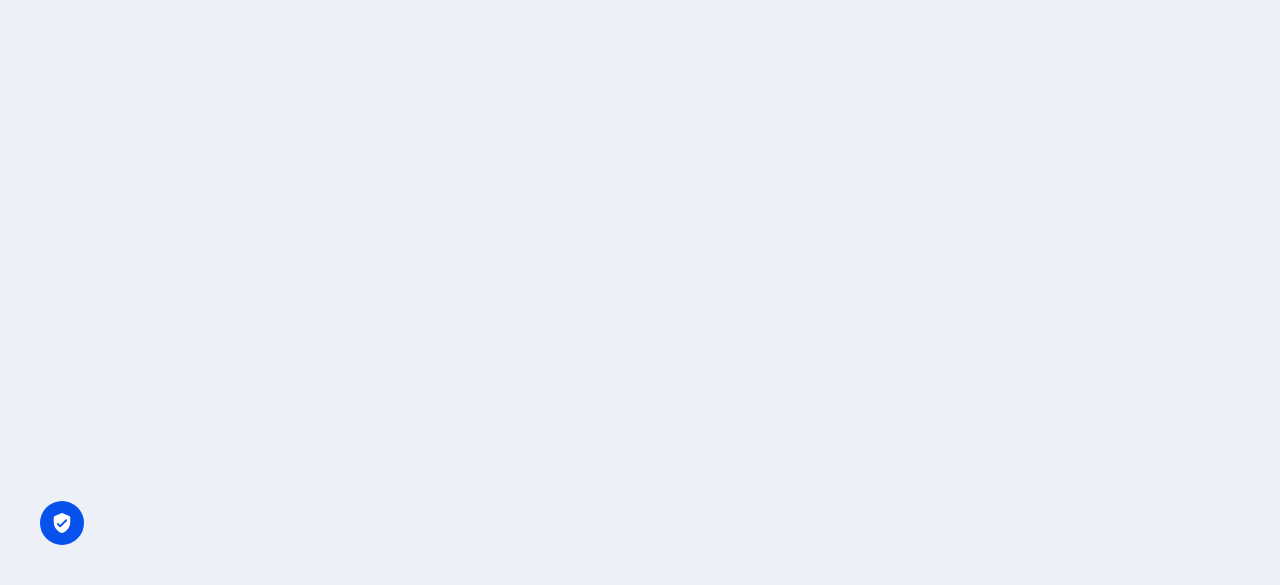 scroll, scrollTop: 0, scrollLeft: 0, axis: both 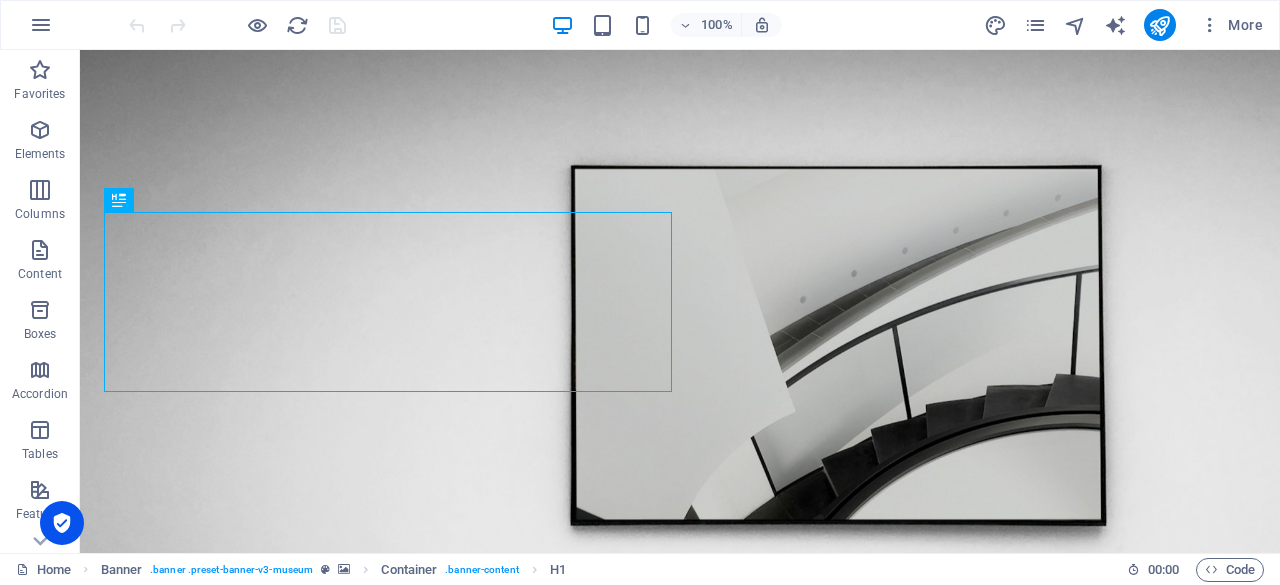 click on "100% More" at bounding box center [640, 25] 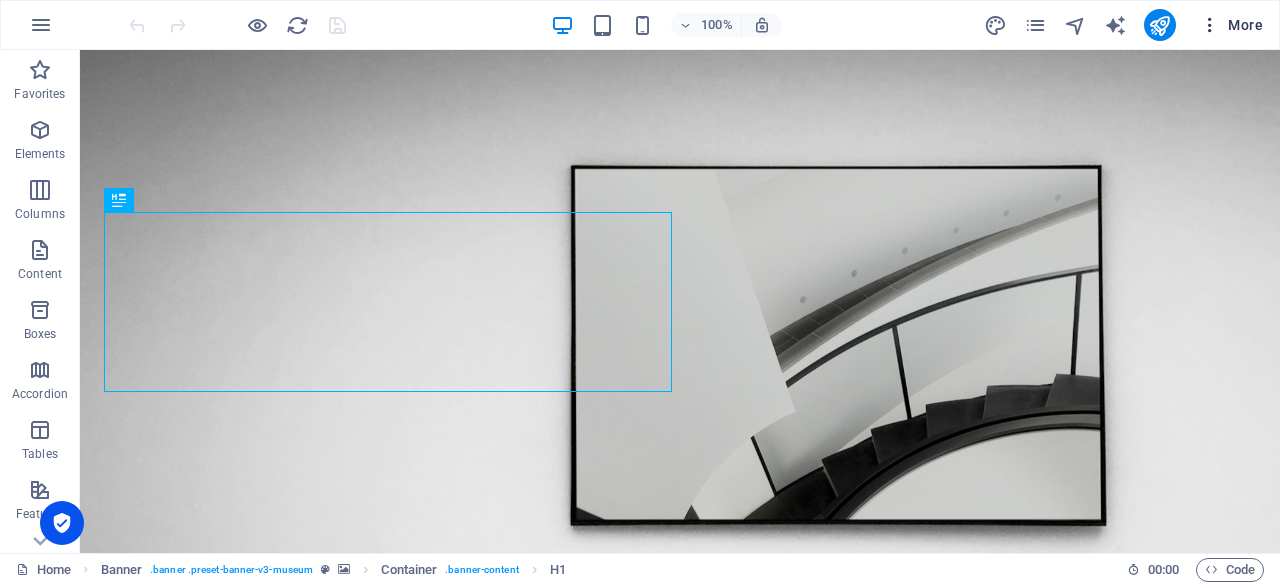 click on "More" at bounding box center (1231, 25) 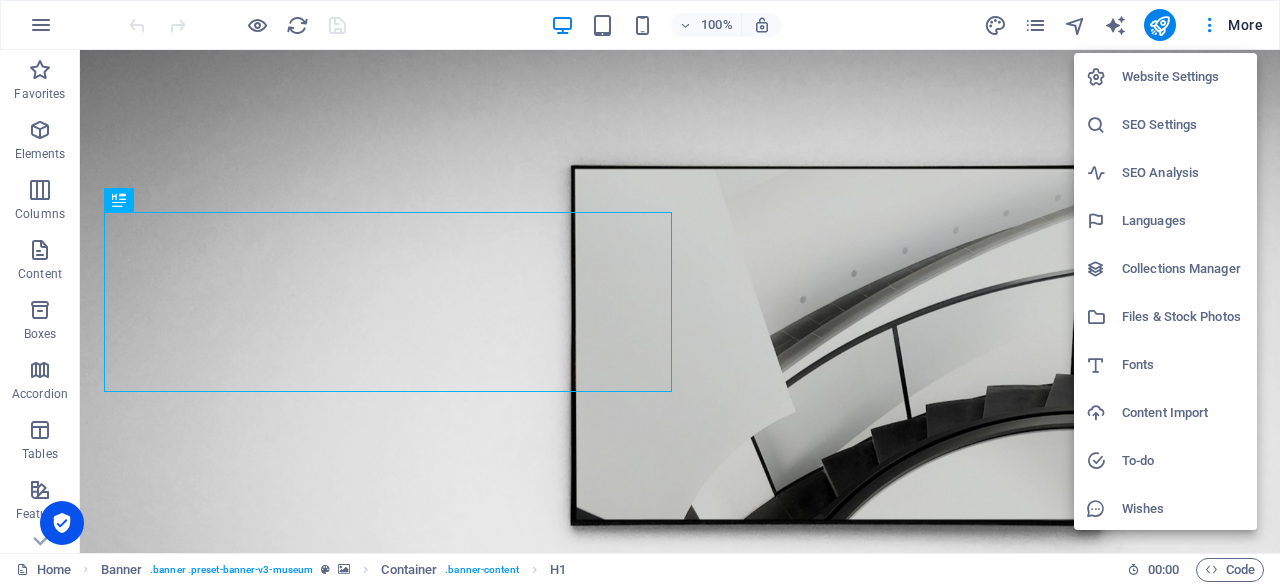 click on "Website Settings" at bounding box center (1183, 77) 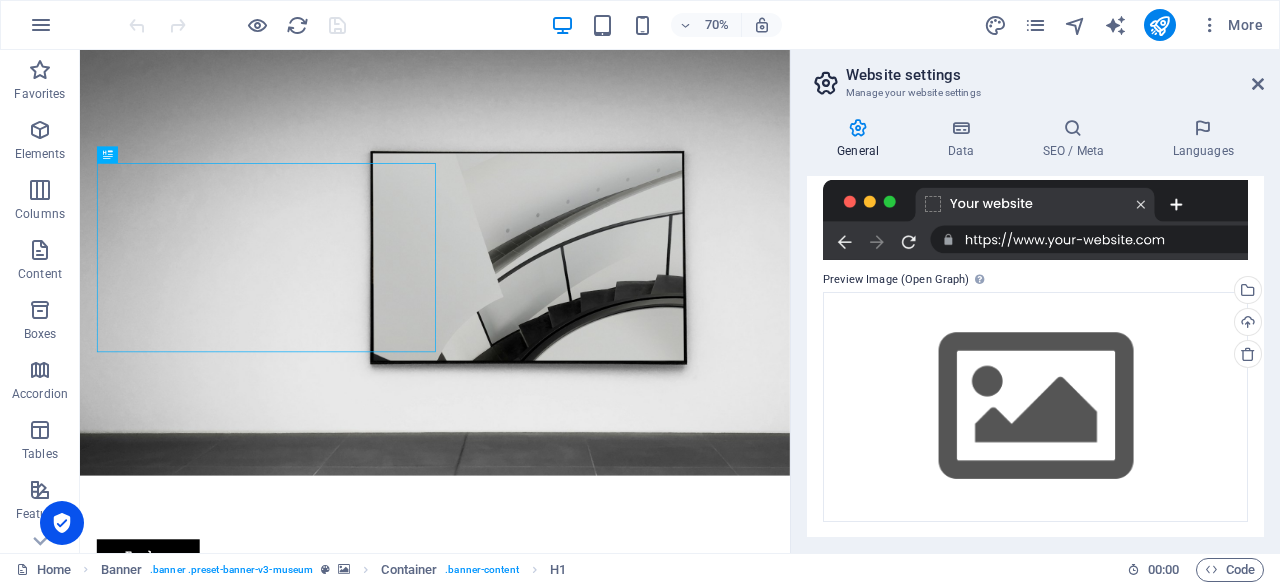 scroll, scrollTop: 0, scrollLeft: 0, axis: both 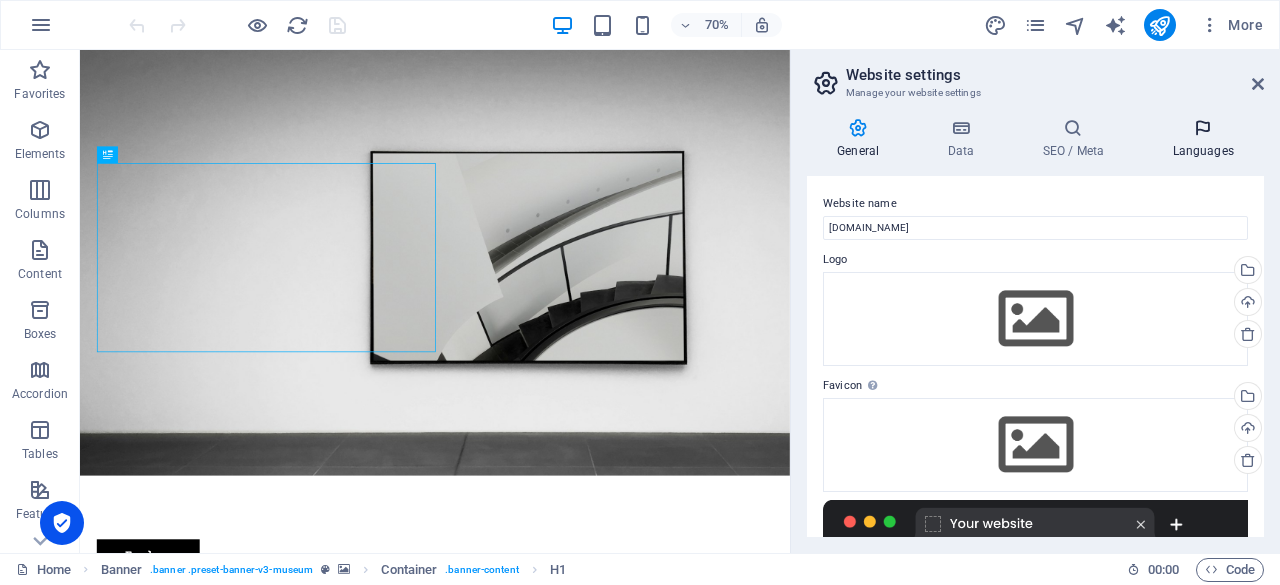click on "Languages" at bounding box center [1203, 139] 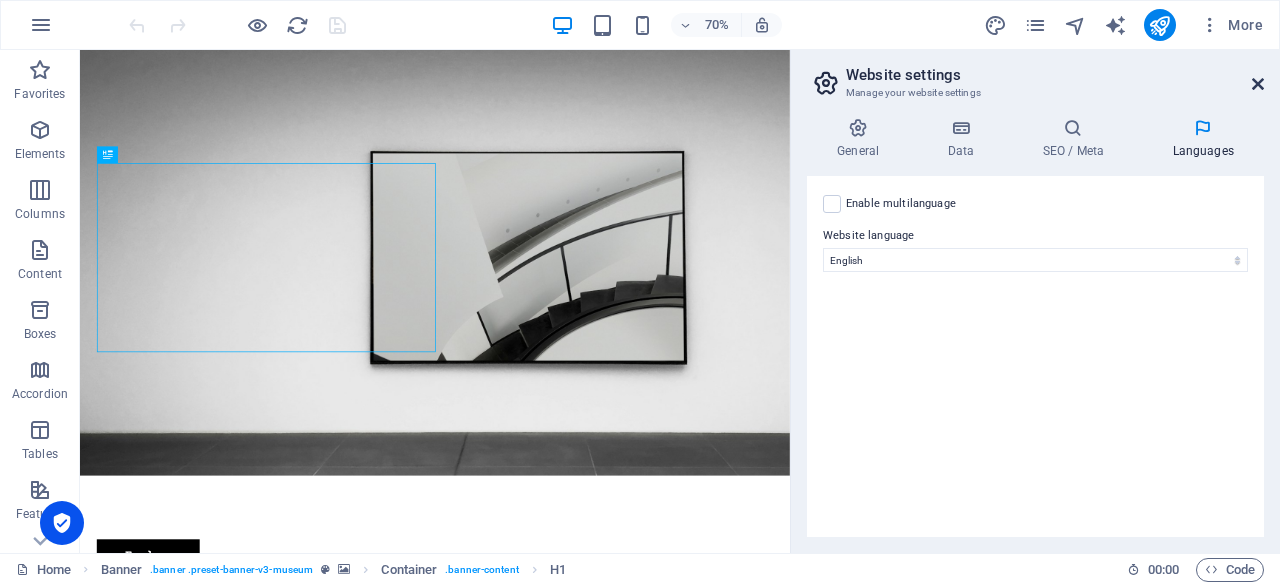 click at bounding box center [1258, 84] 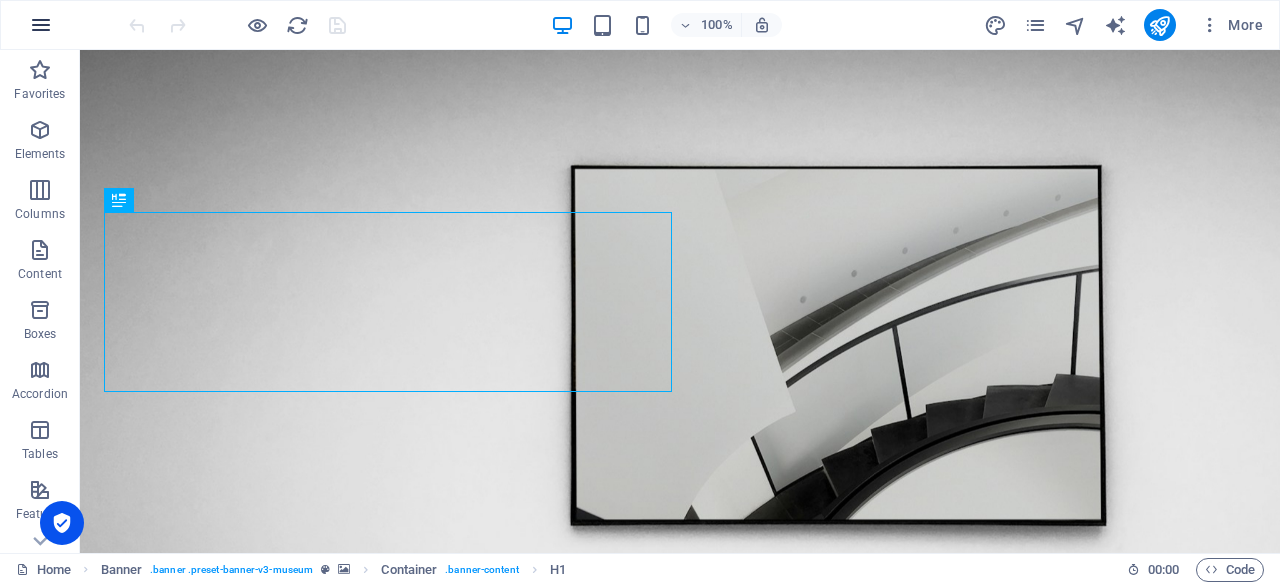click at bounding box center (41, 25) 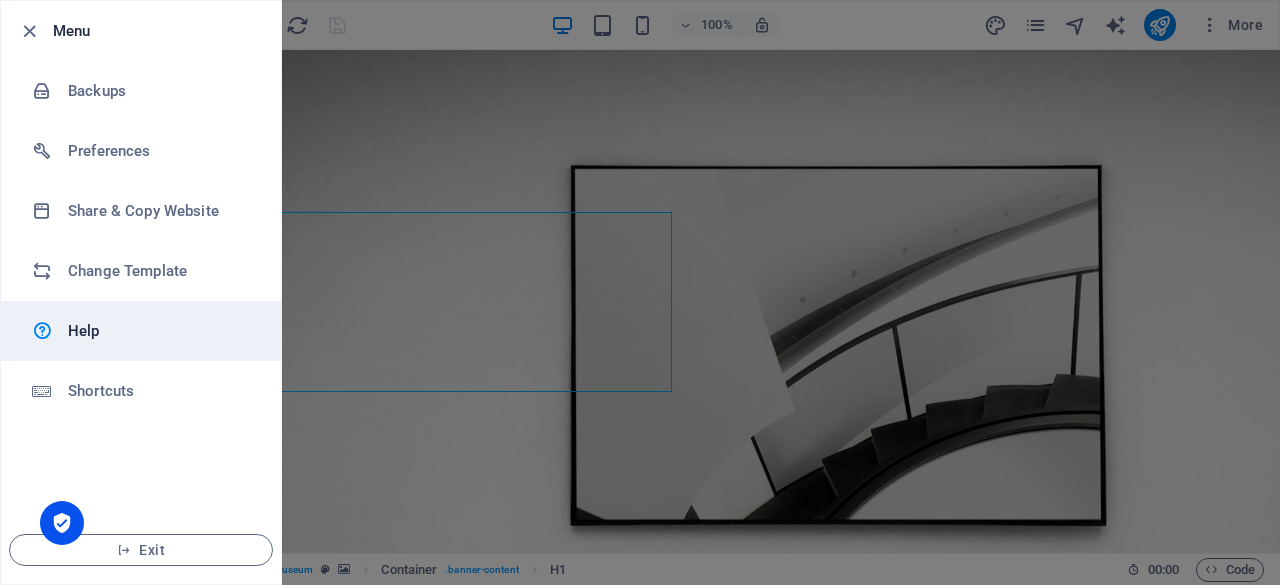 click on "Help" at bounding box center (160, 331) 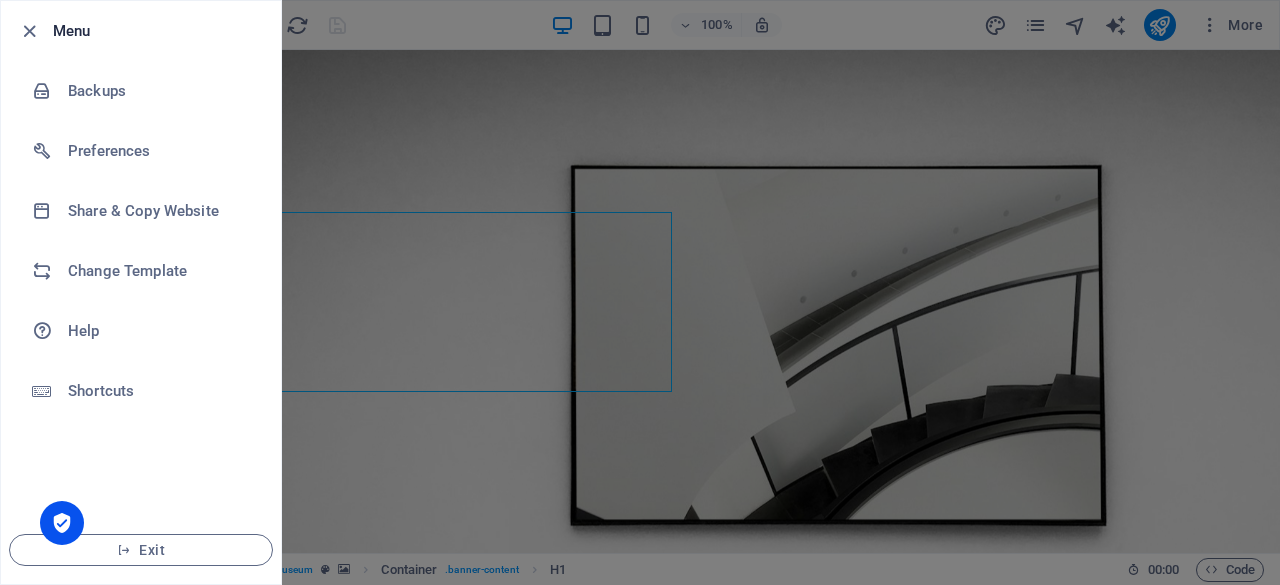 click at bounding box center (640, 292) 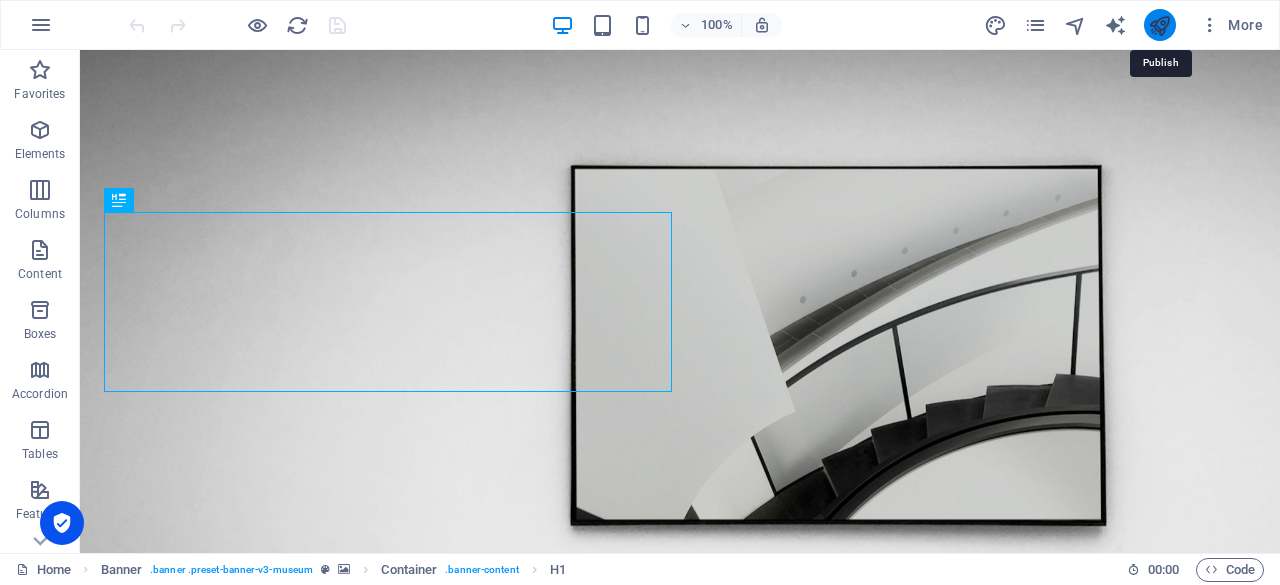 click at bounding box center [1159, 25] 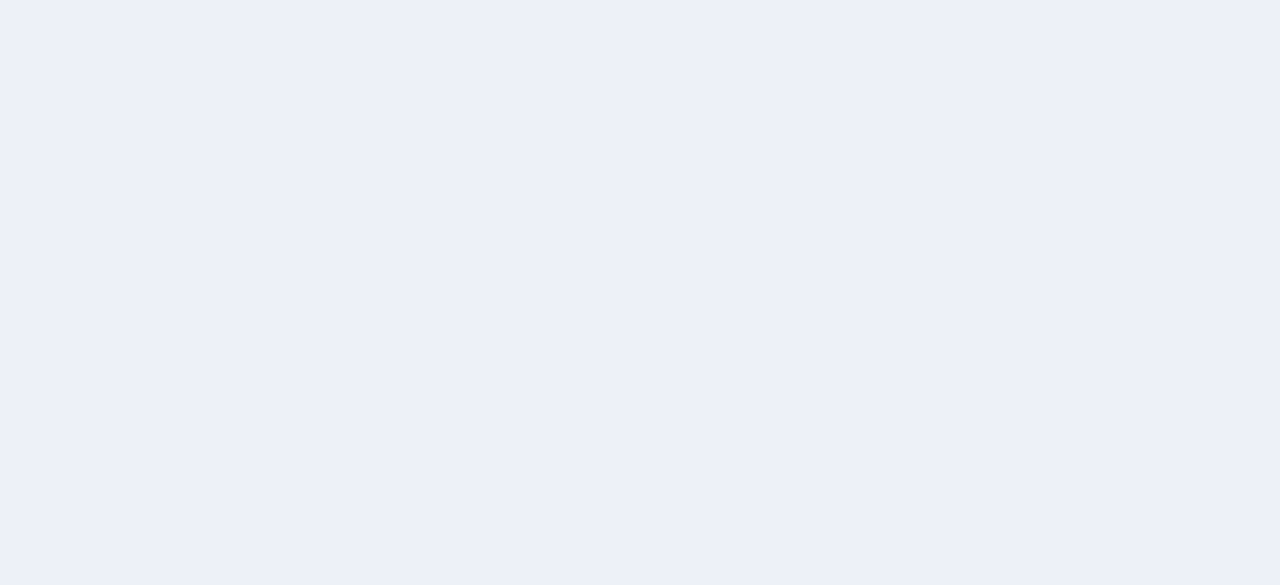 scroll, scrollTop: 0, scrollLeft: 0, axis: both 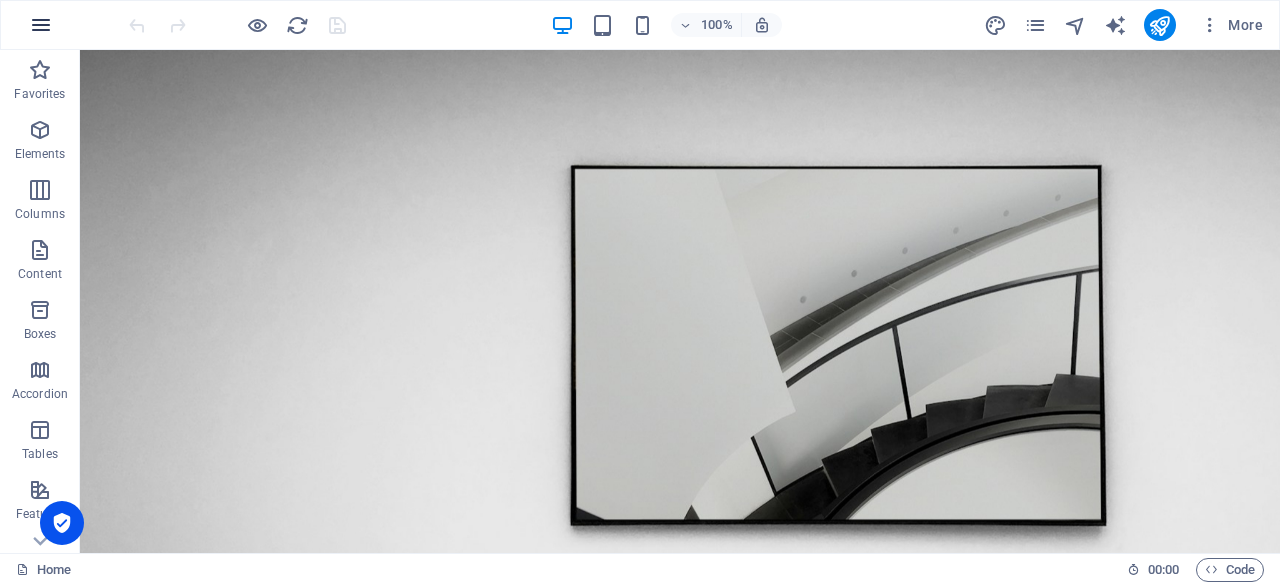 click at bounding box center (41, 25) 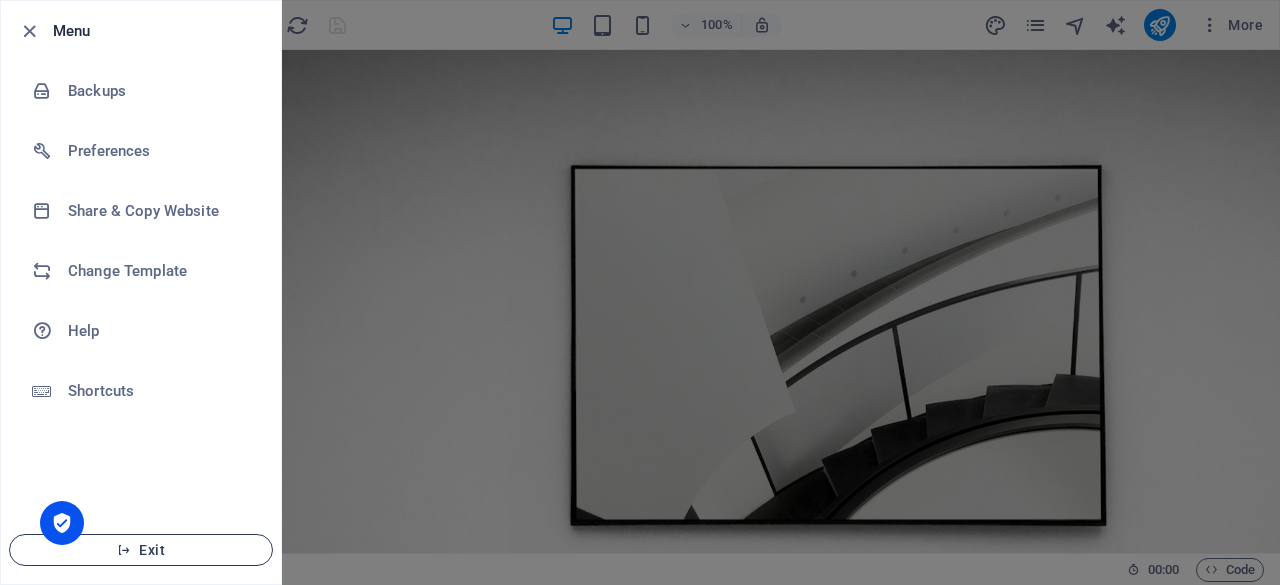 click on "Exit" at bounding box center [141, 550] 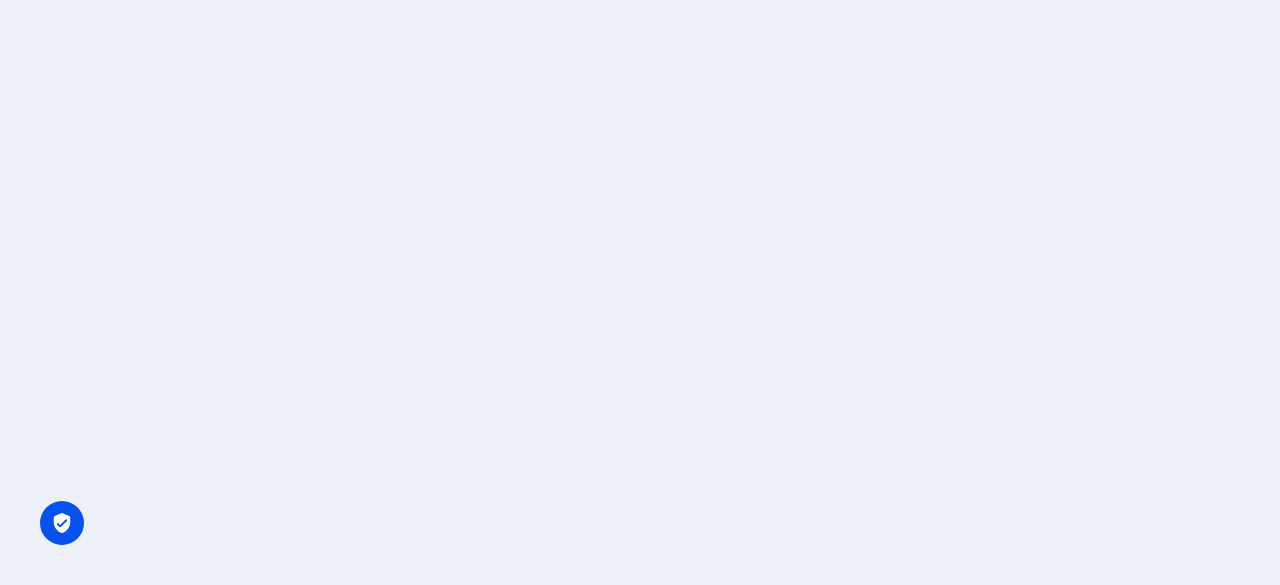 scroll, scrollTop: 0, scrollLeft: 0, axis: both 